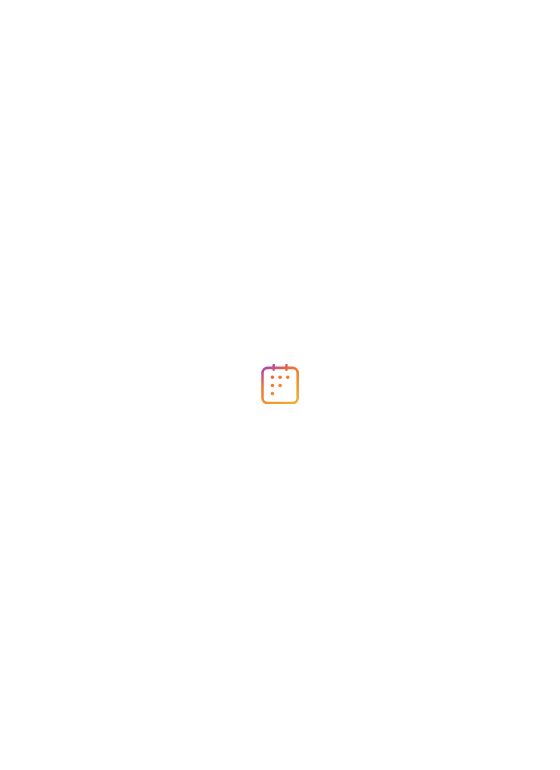 scroll, scrollTop: 0, scrollLeft: 0, axis: both 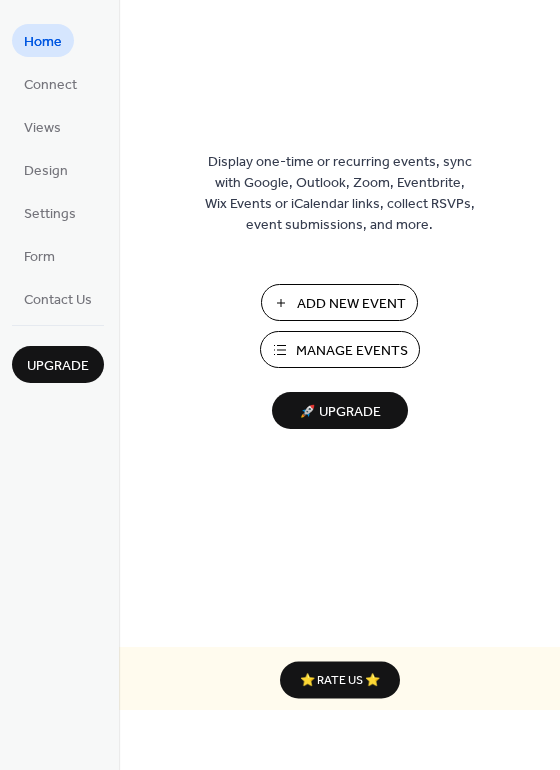 click on "Add New Event" at bounding box center (351, 304) 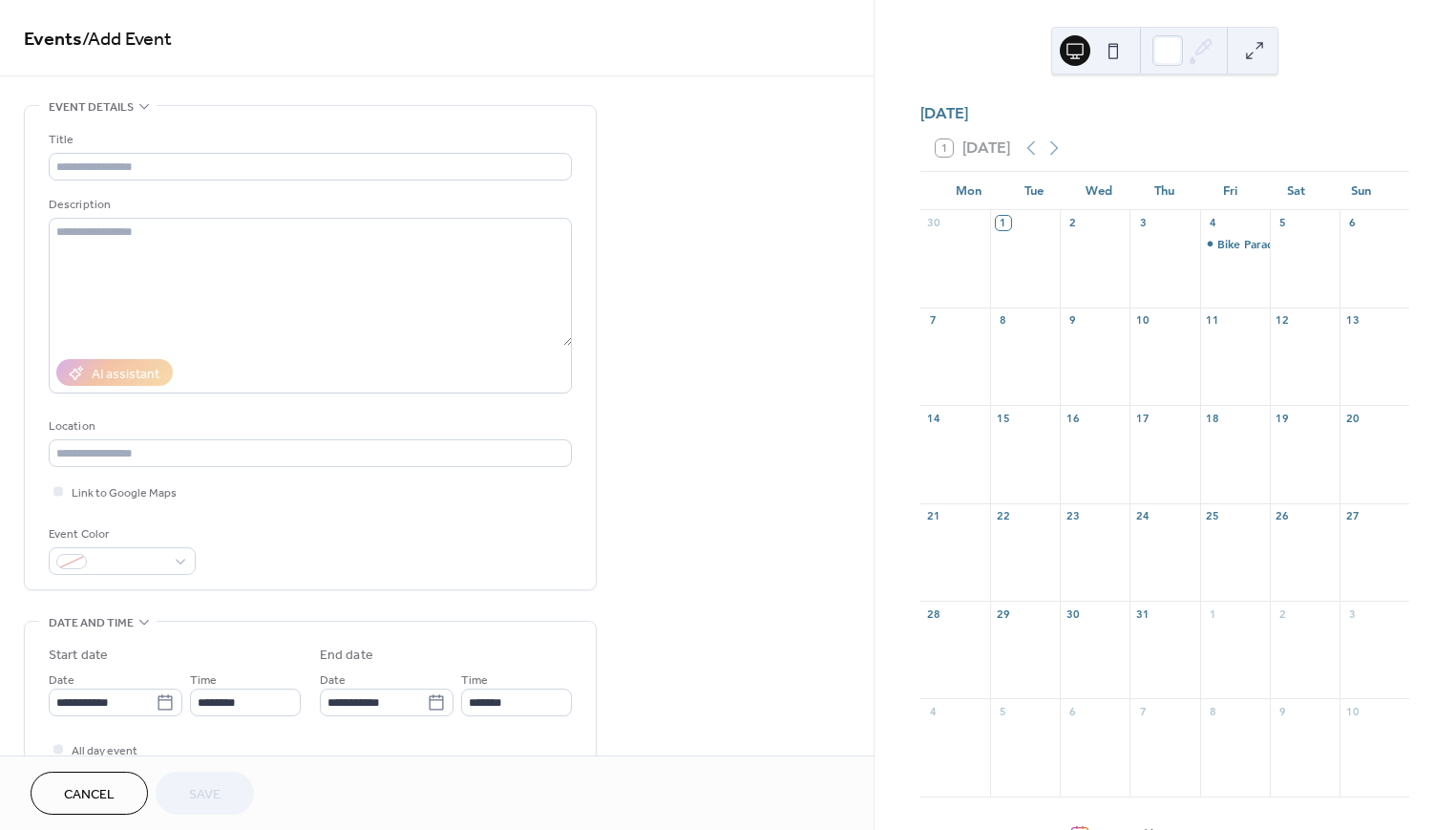 scroll, scrollTop: 0, scrollLeft: 0, axis: both 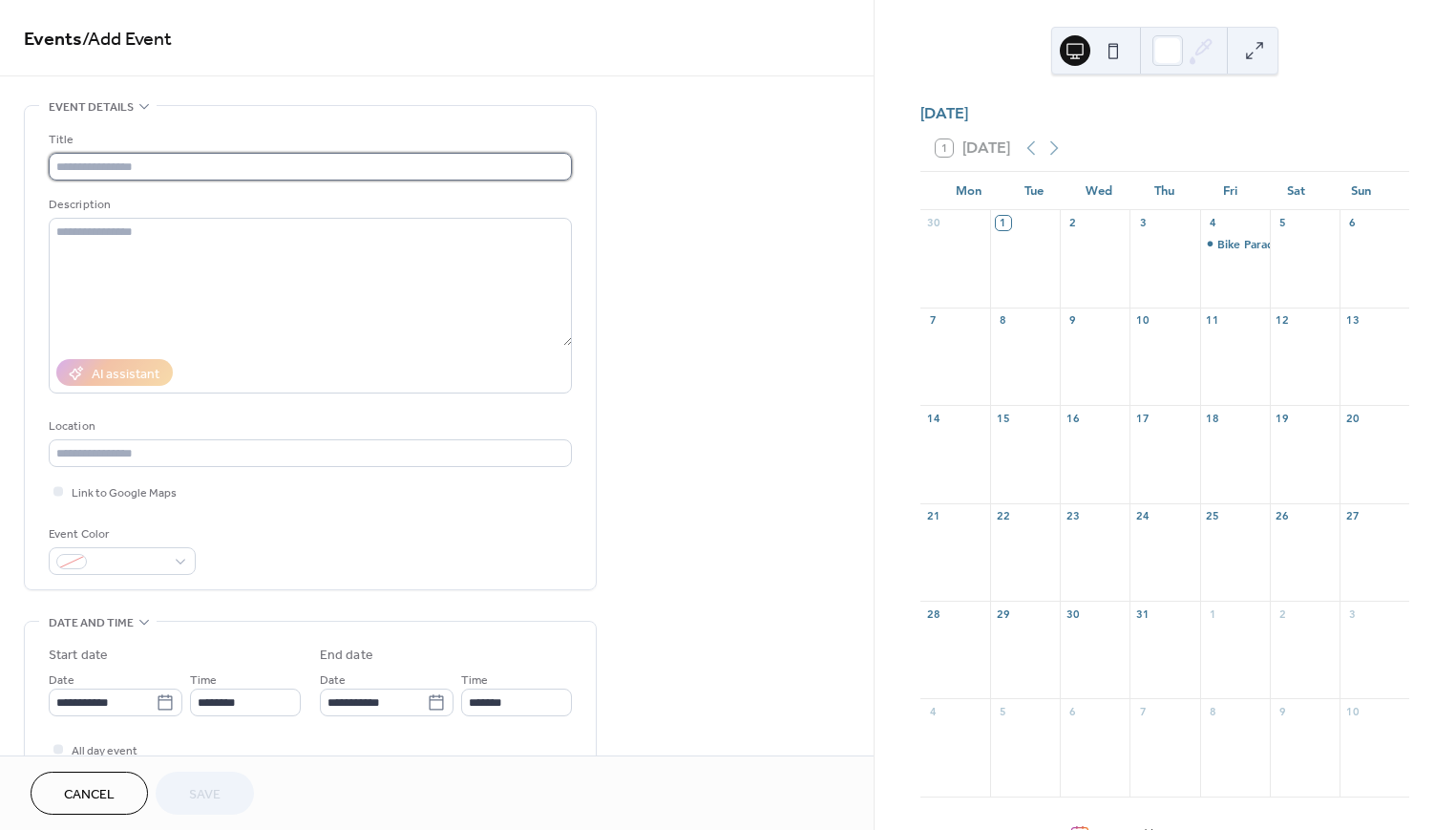 click at bounding box center (310, 166) 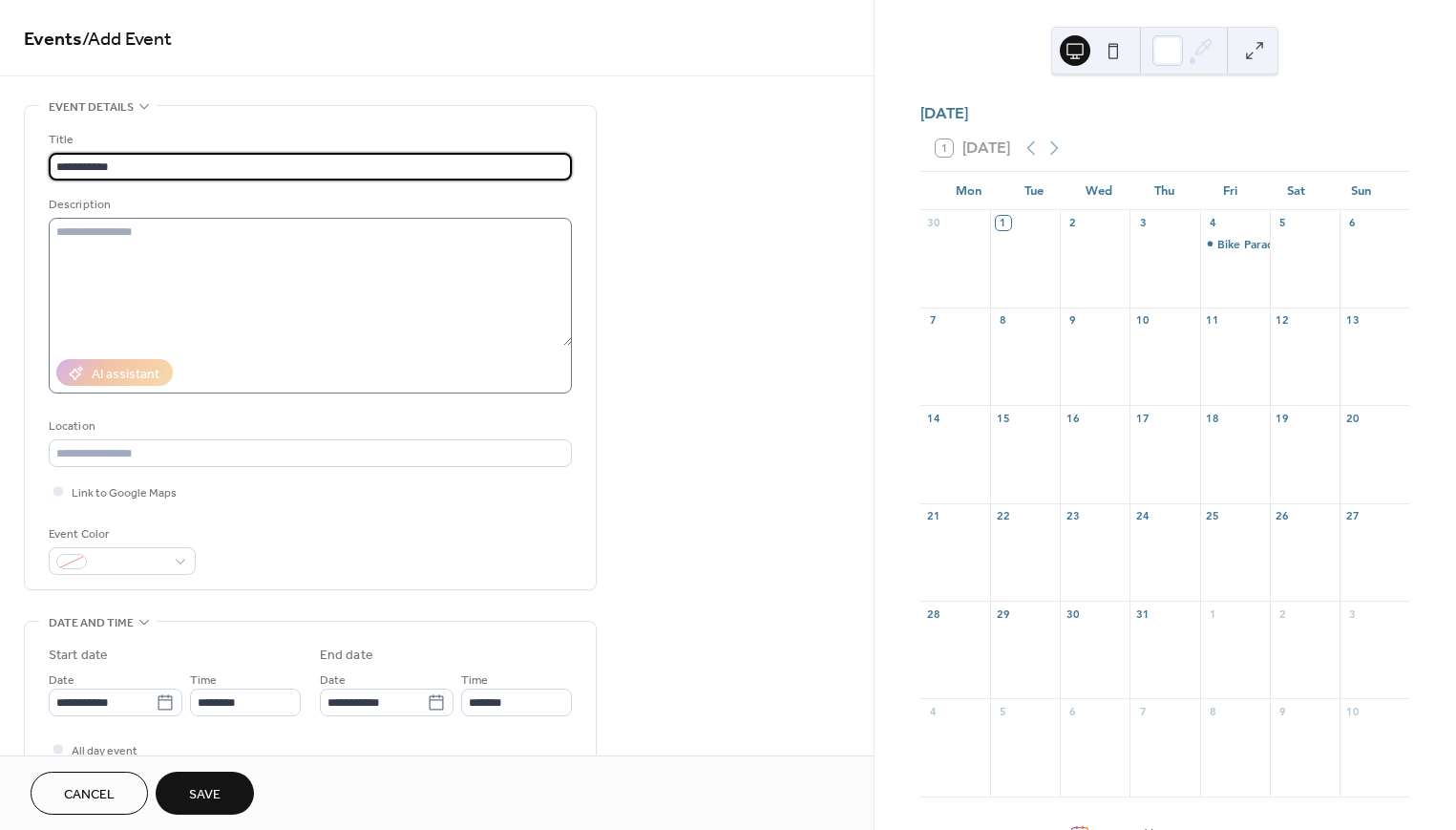 type on "**********" 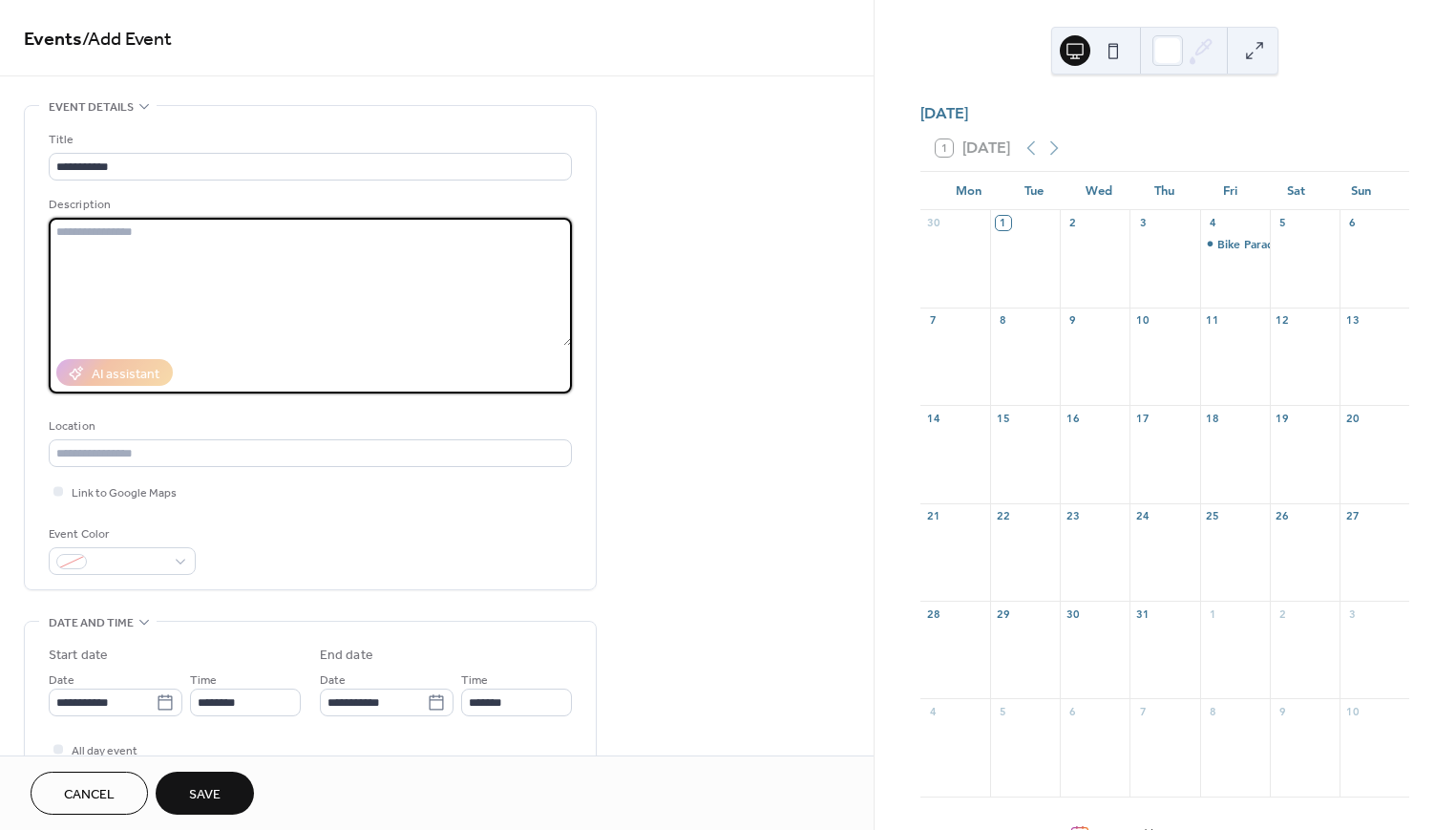 click at bounding box center [310, 282] 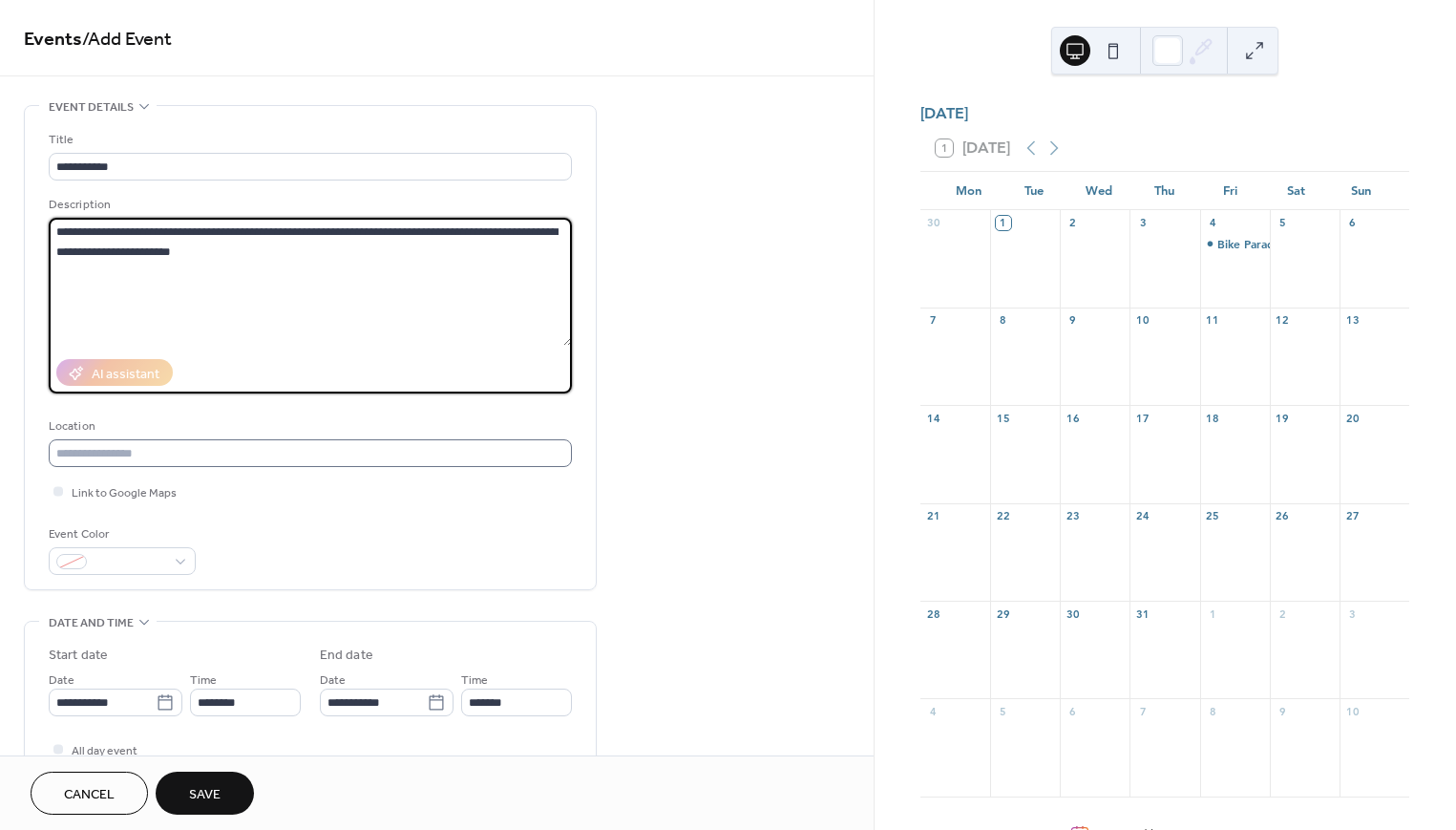 type on "**********" 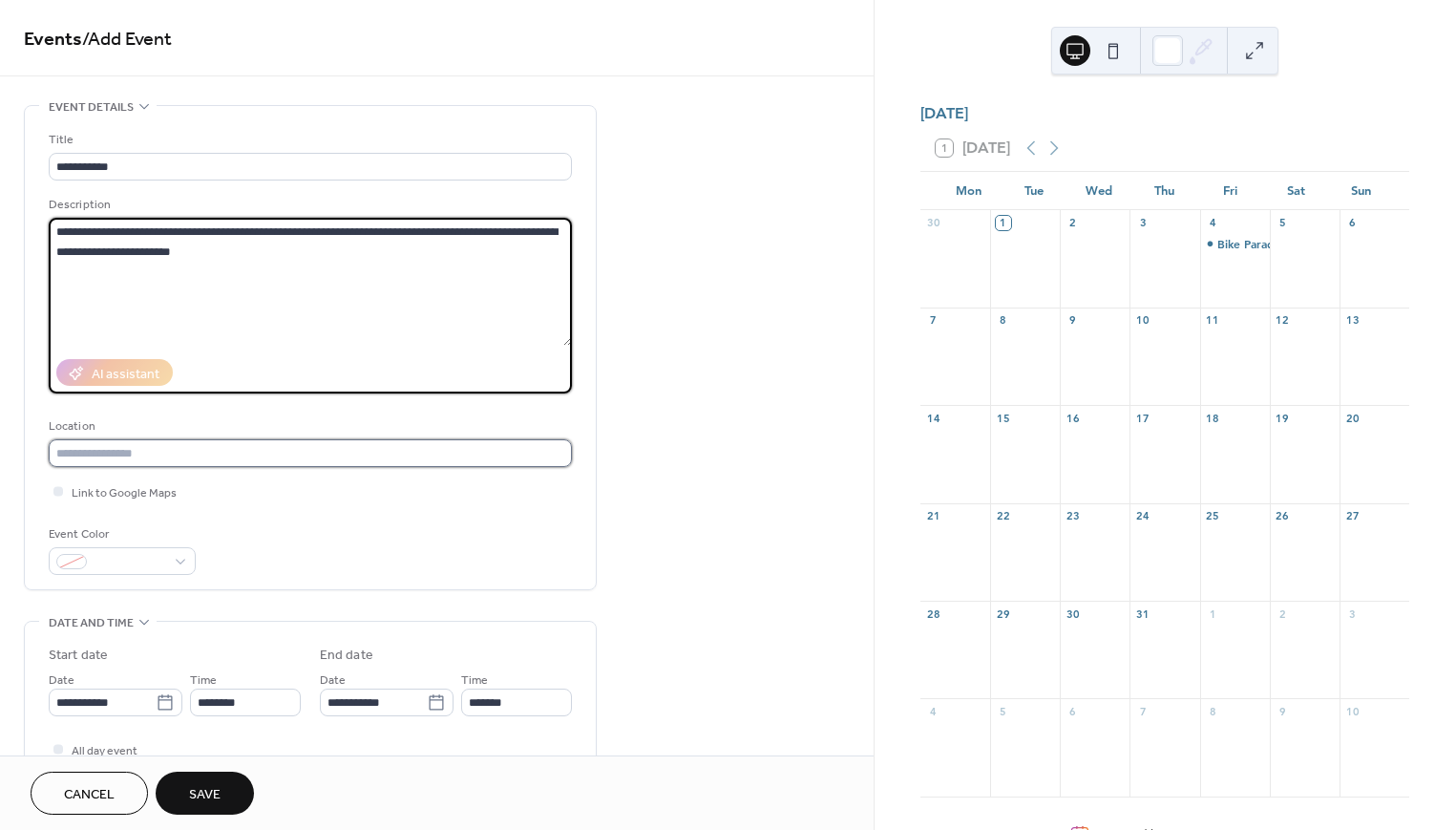 click at bounding box center (310, 453) 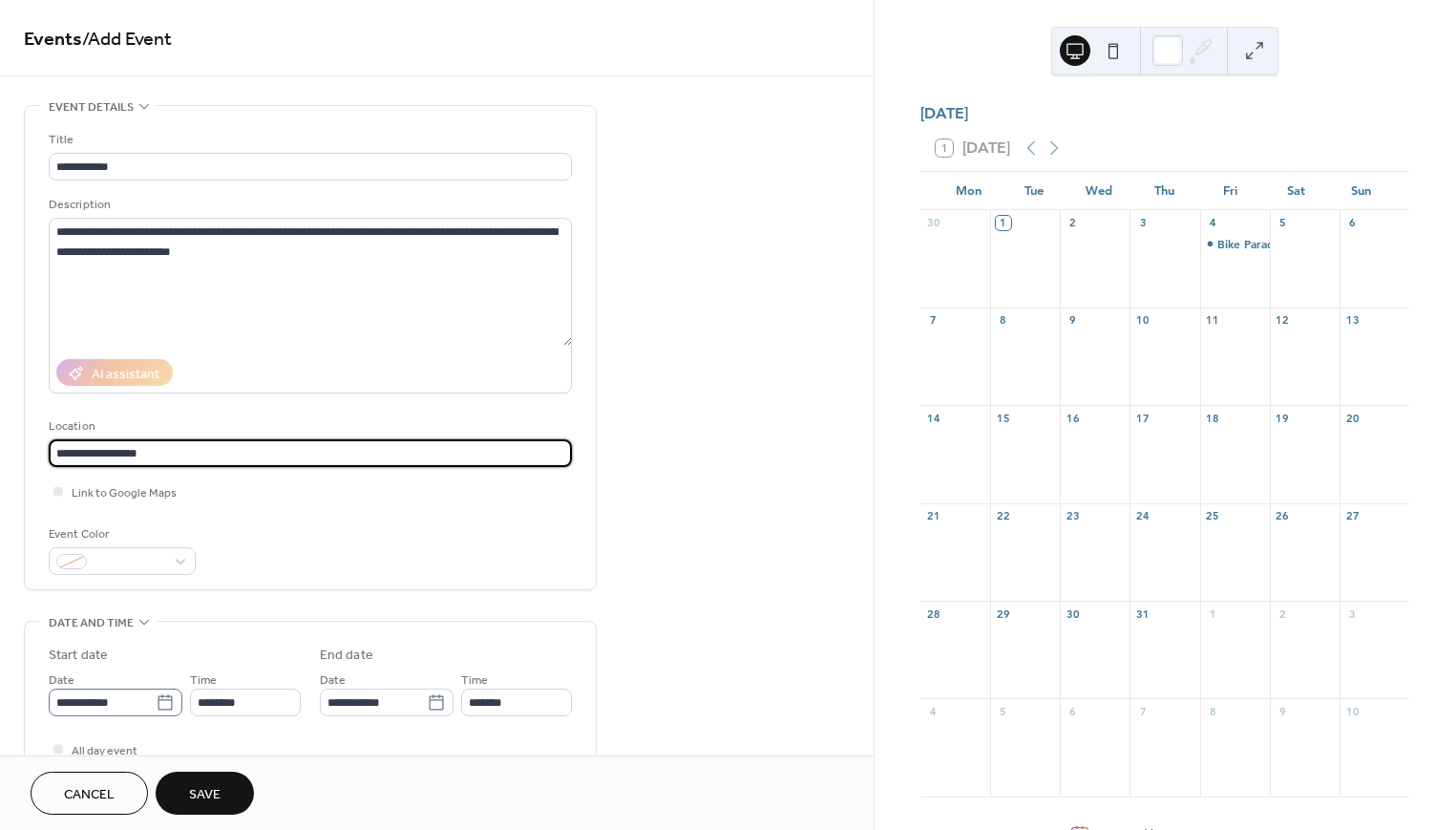 type on "**********" 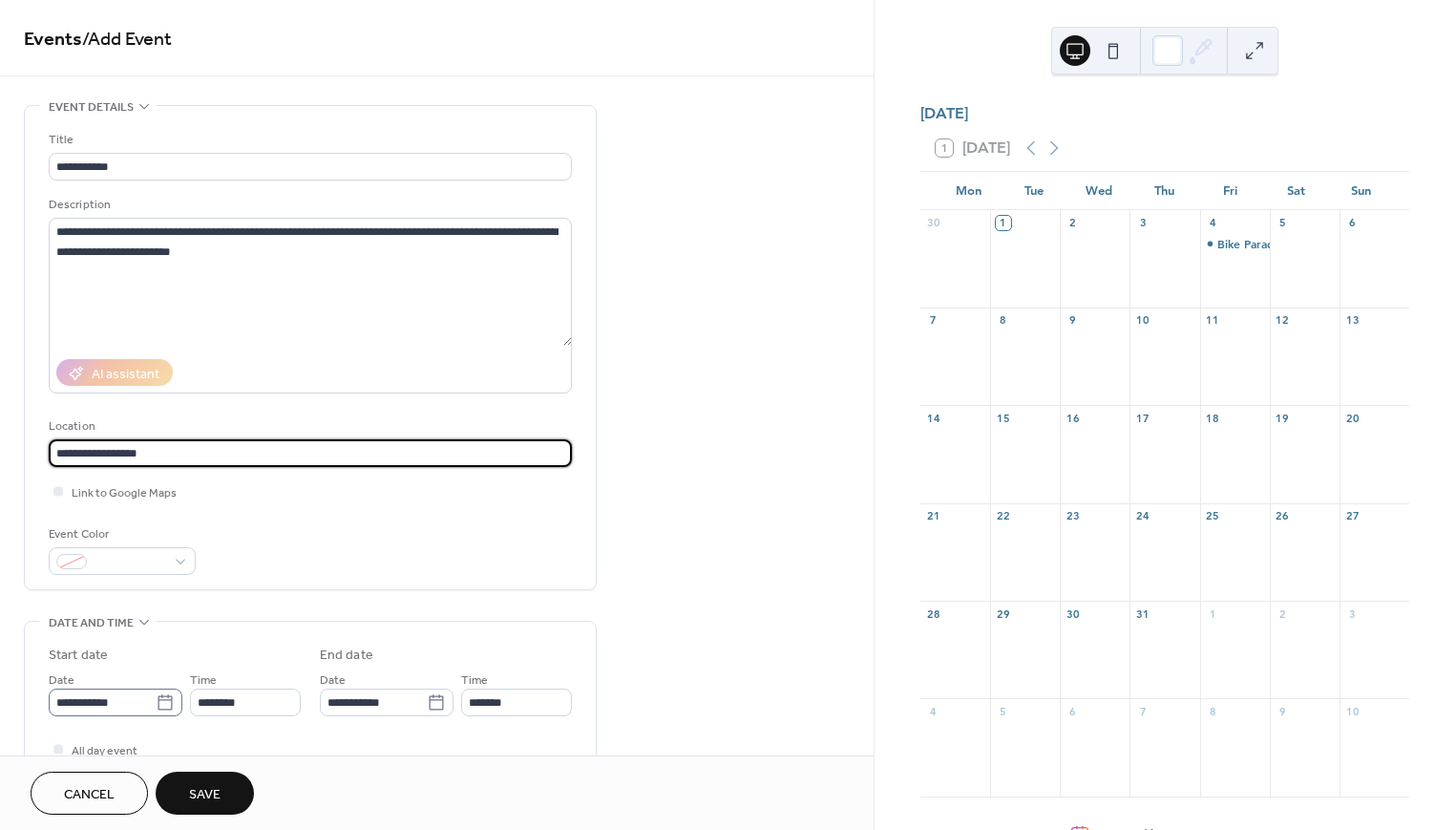 click on "**********" at bounding box center (102, 702) 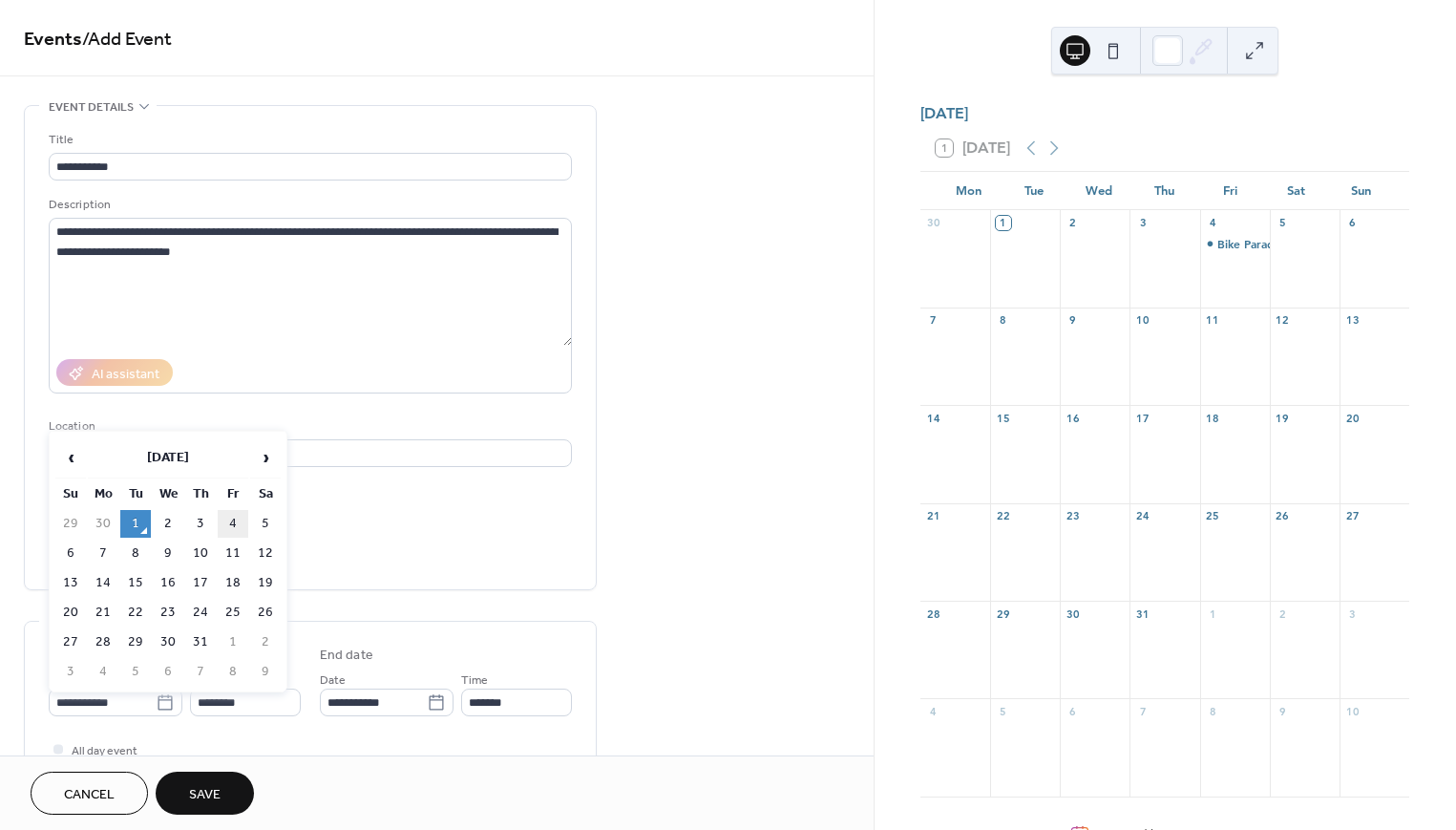 click on "4" at bounding box center (233, 523) 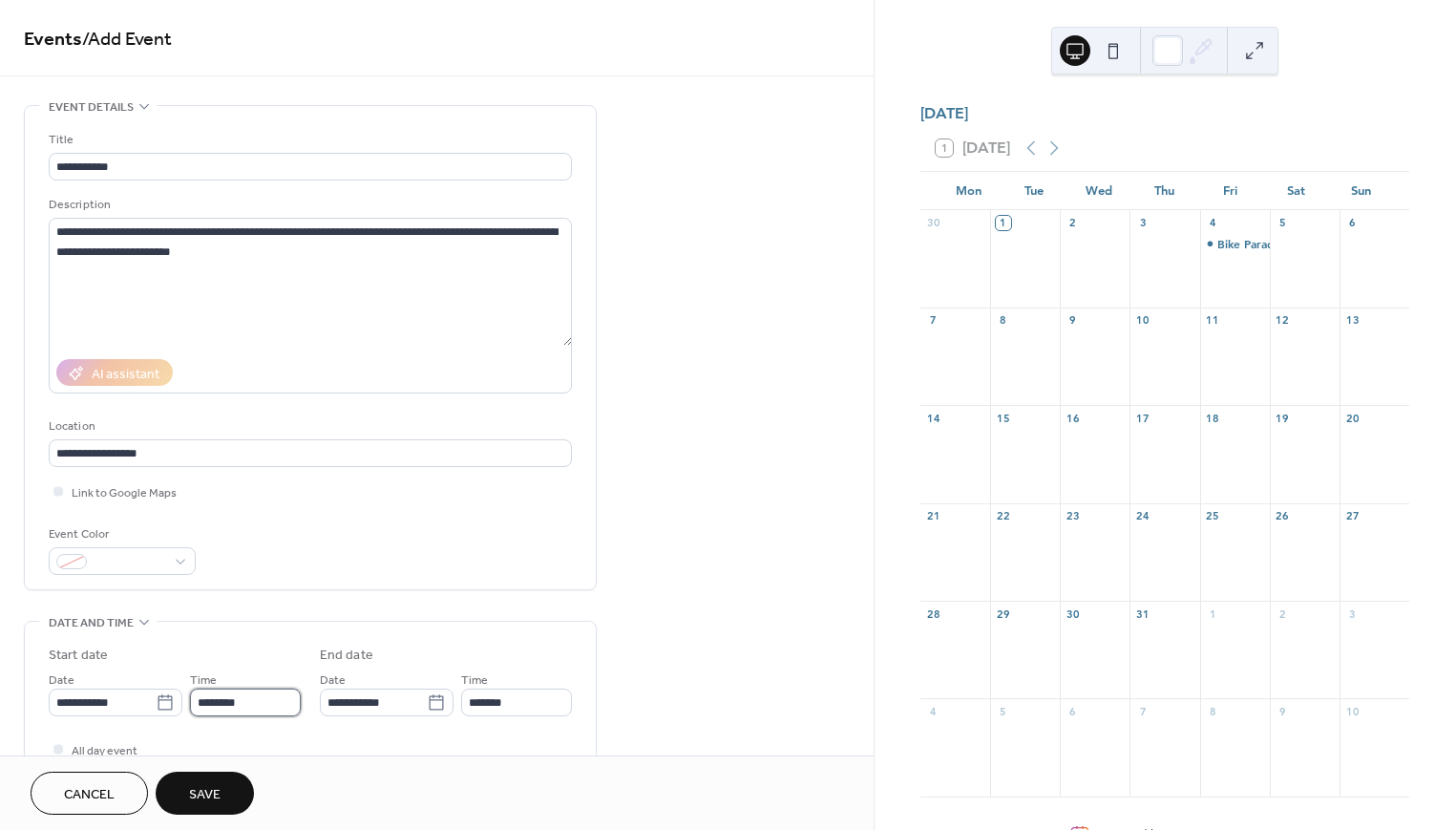 click on "********" at bounding box center (245, 702) 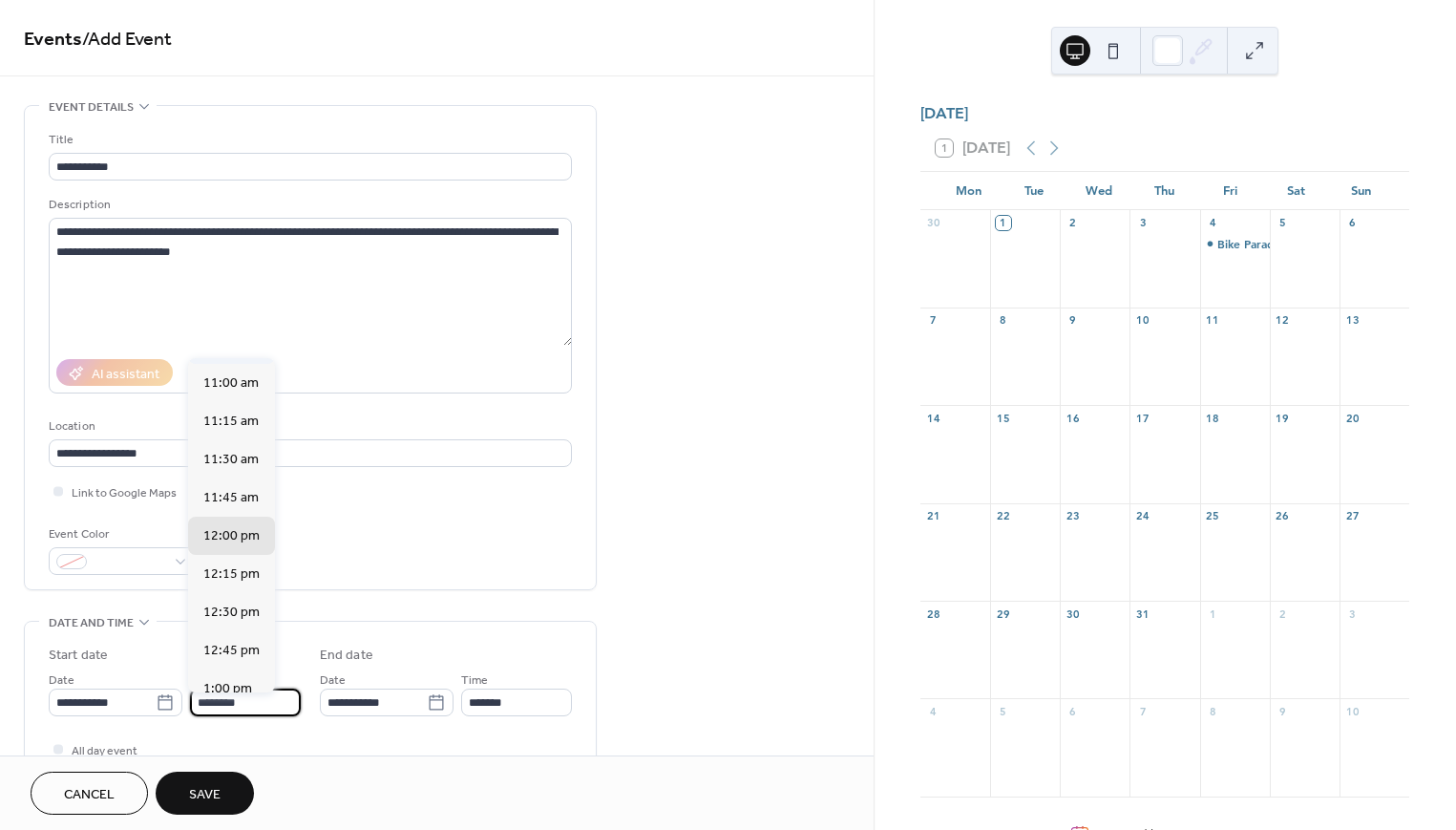 scroll, scrollTop: 1647, scrollLeft: 0, axis: vertical 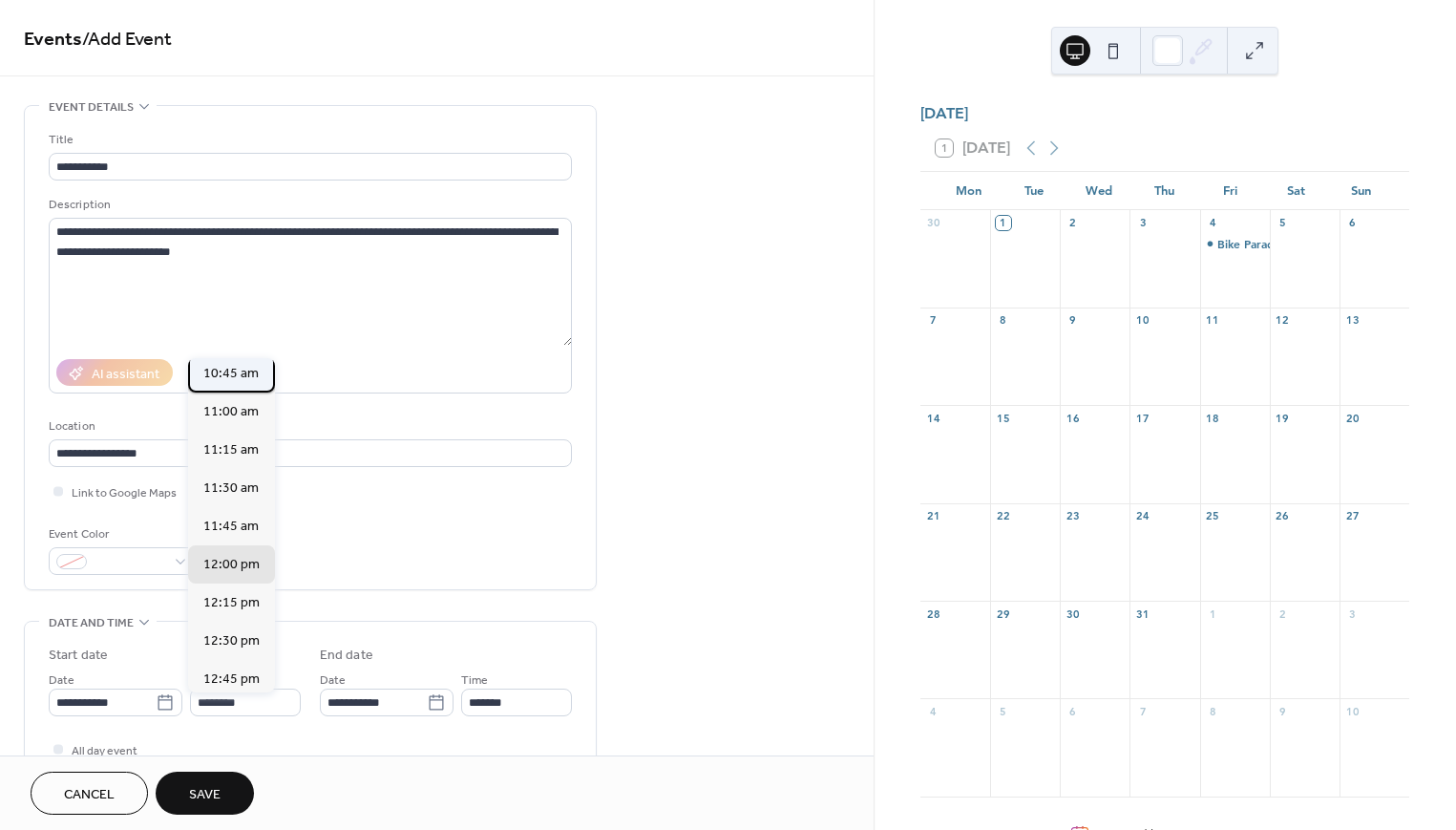 click on "10:45 am" at bounding box center [231, 373] 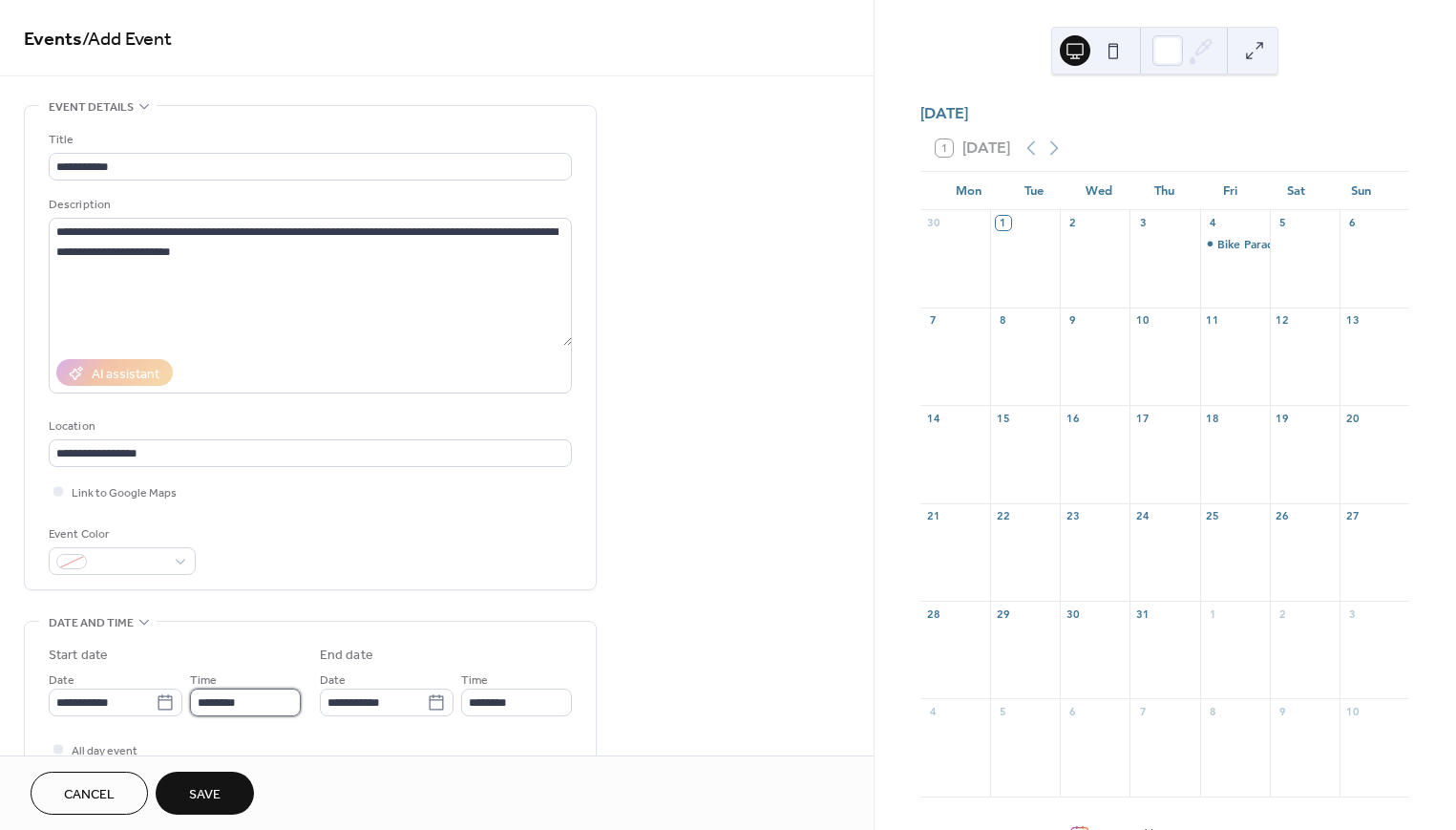 click on "********" at bounding box center [245, 702] 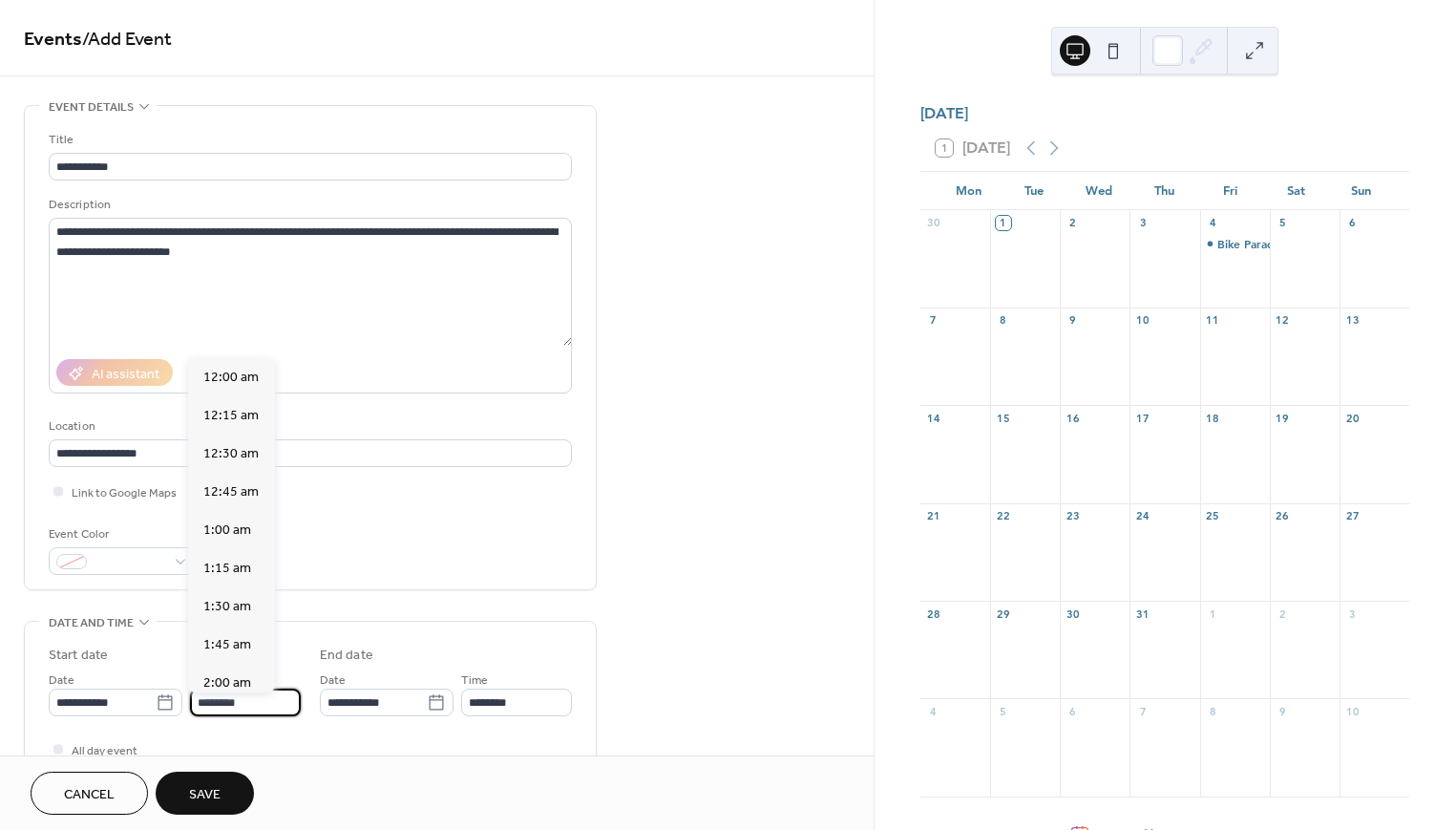 scroll, scrollTop: 1643, scrollLeft: 0, axis: vertical 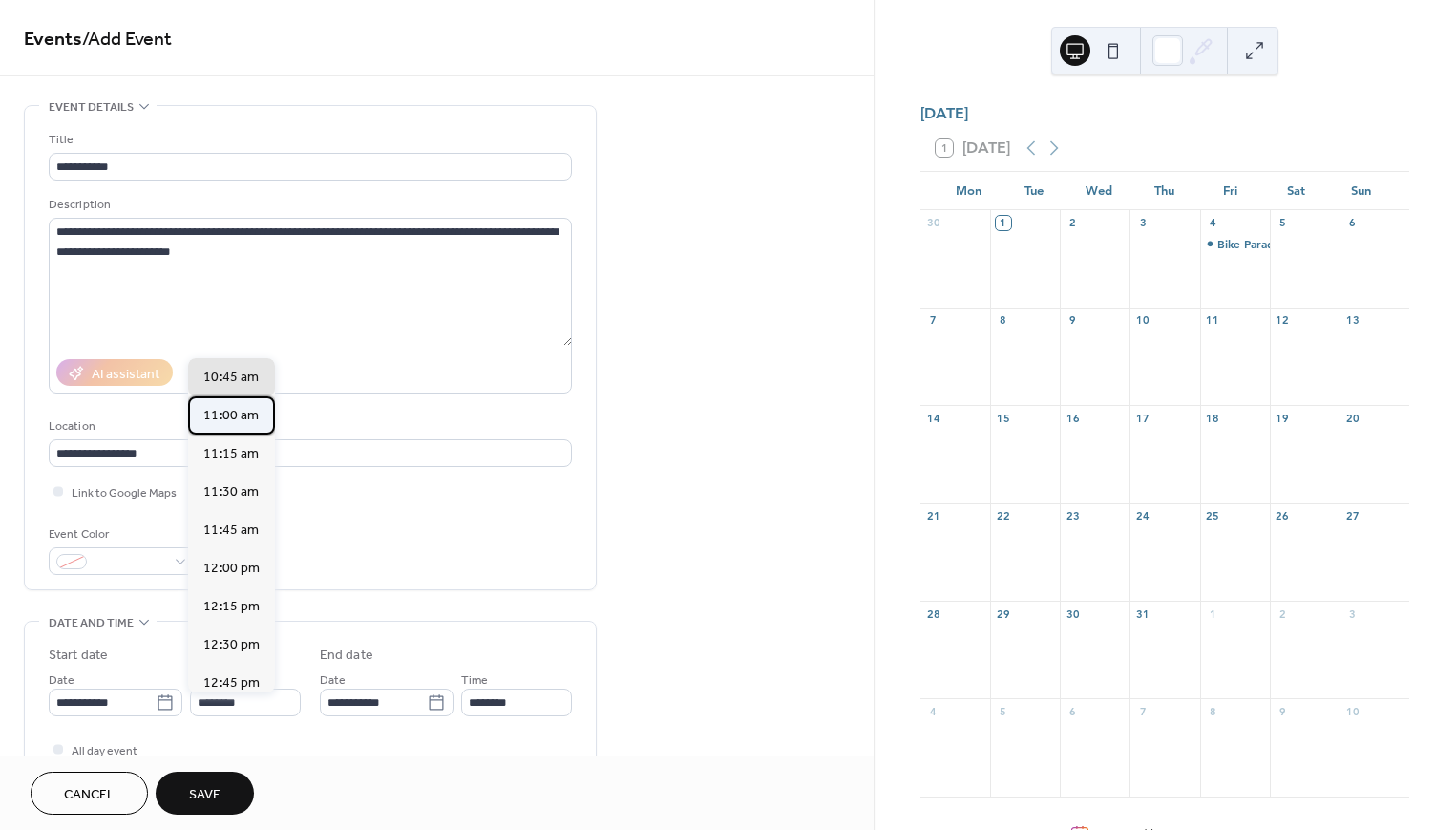 click on "11:00 am" at bounding box center (231, 415) 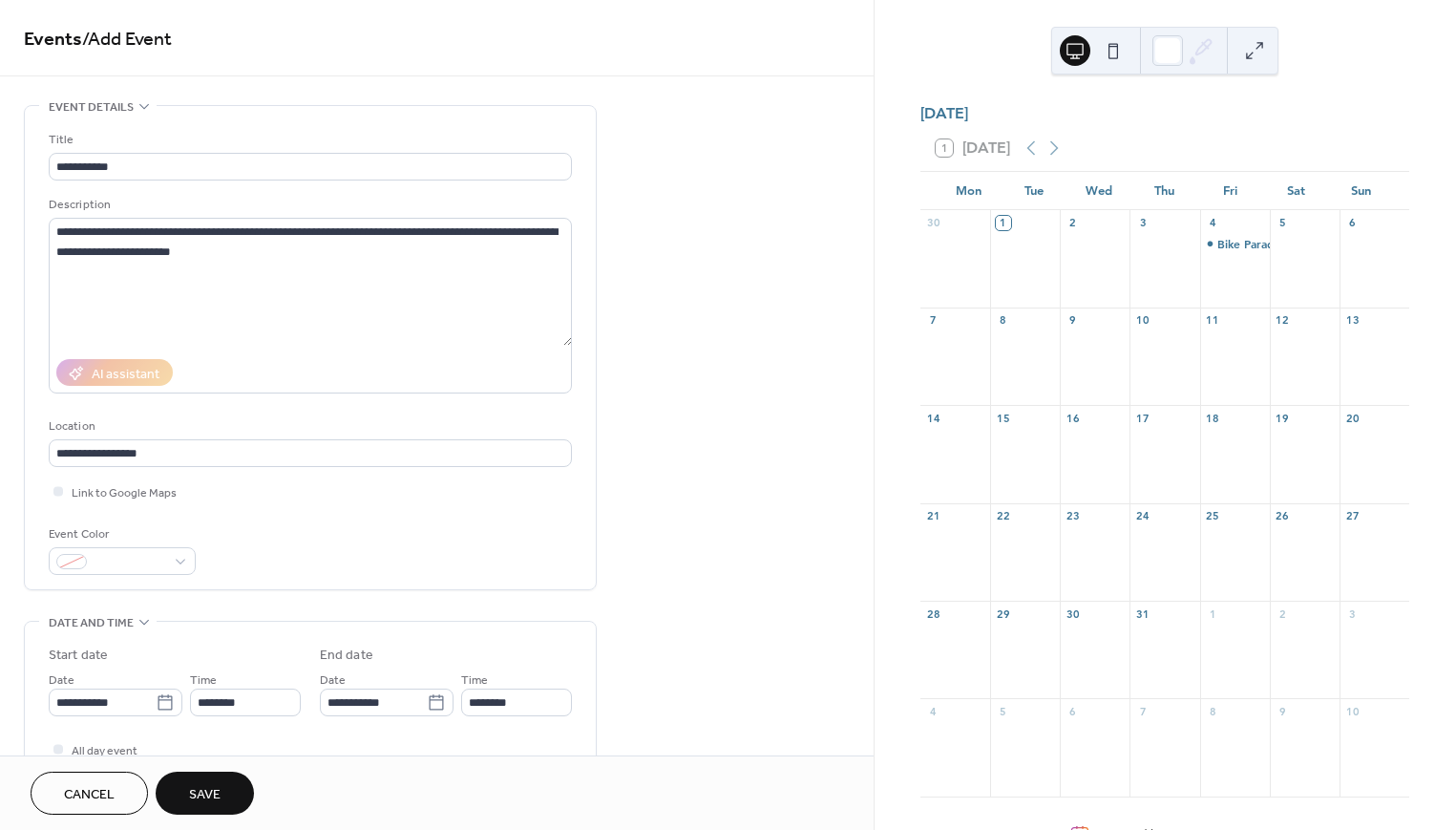 click on "Save" at bounding box center [204, 795] 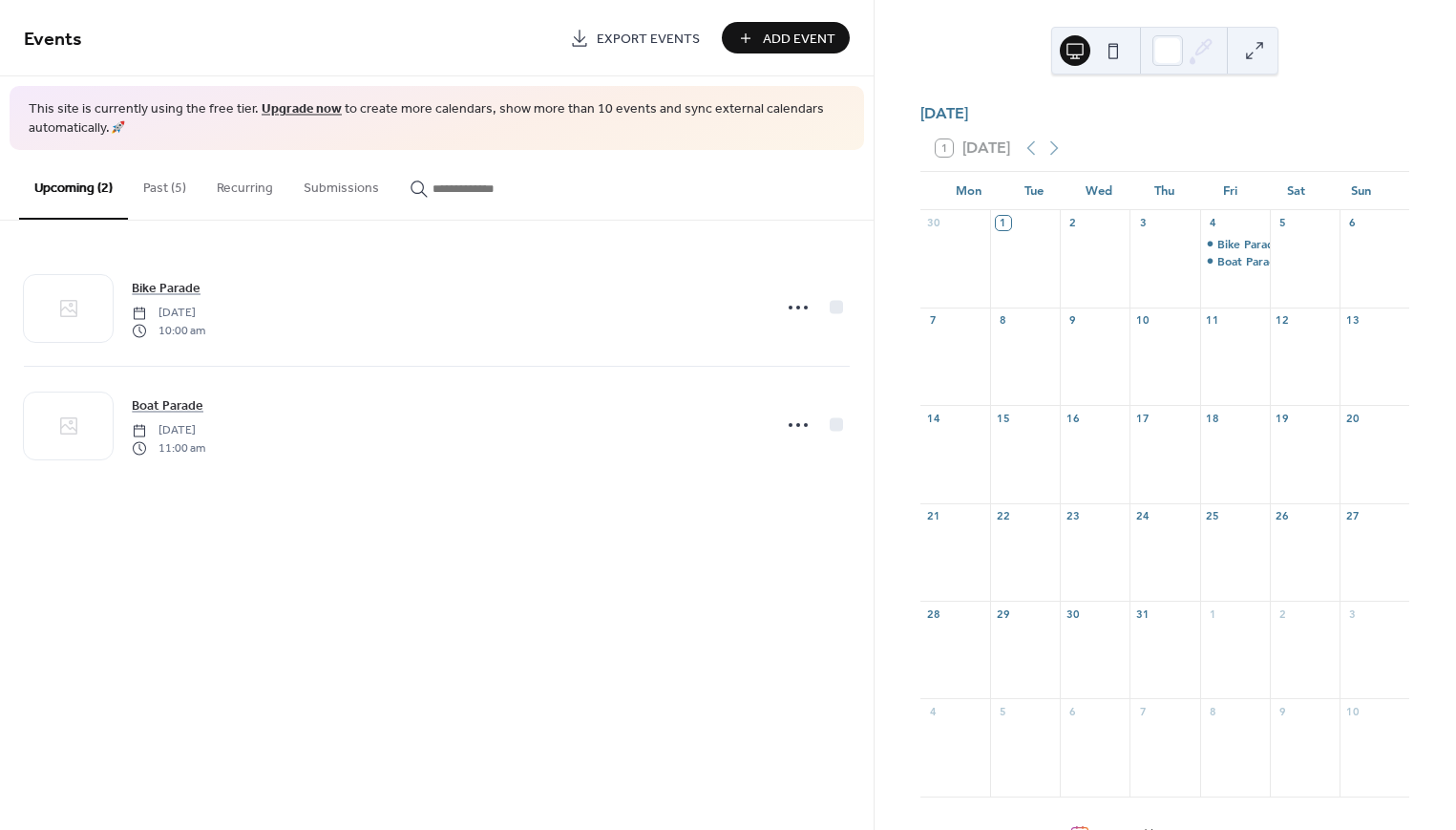 click on "Add Event" at bounding box center (799, 39) 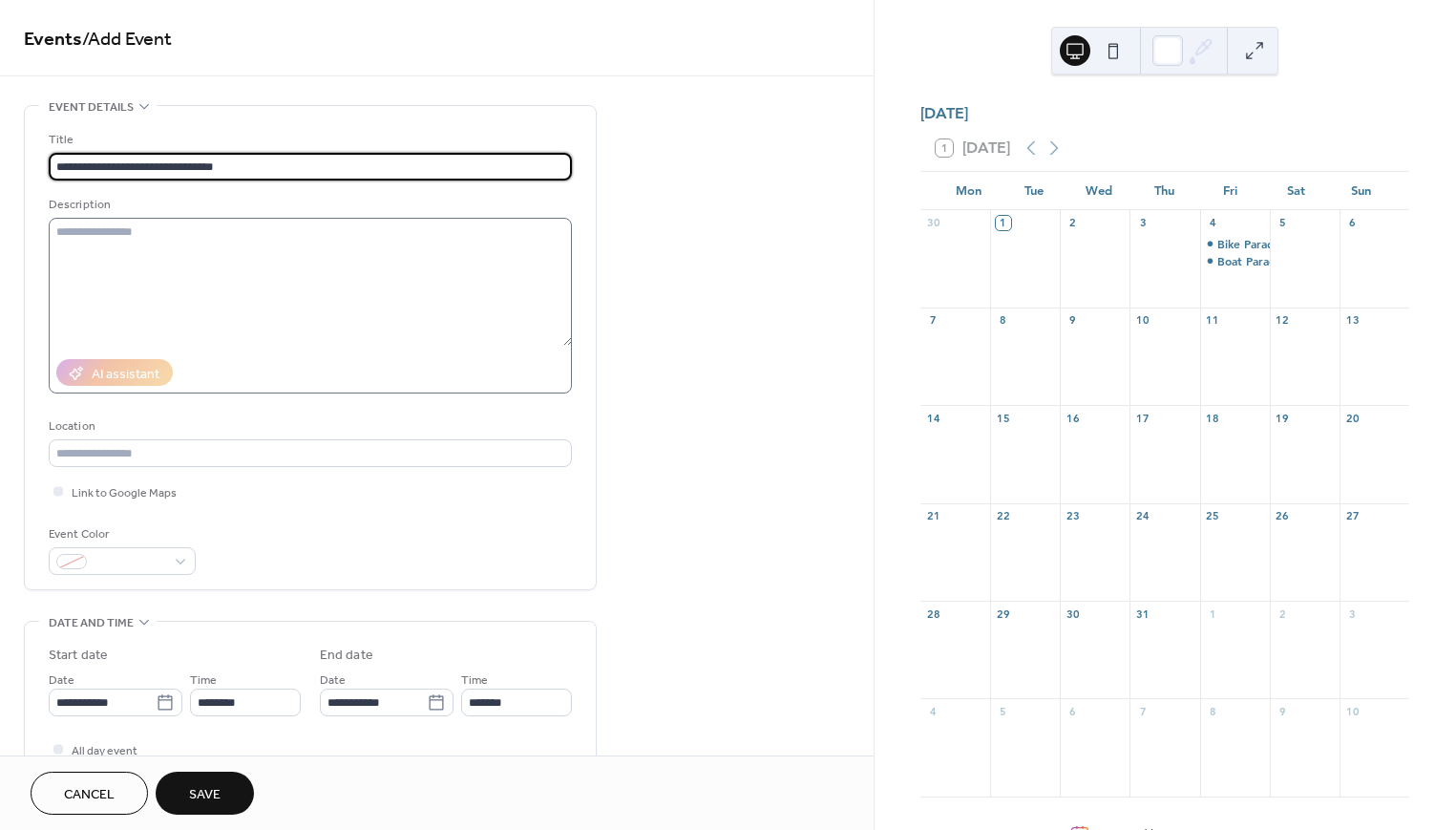 type on "**********" 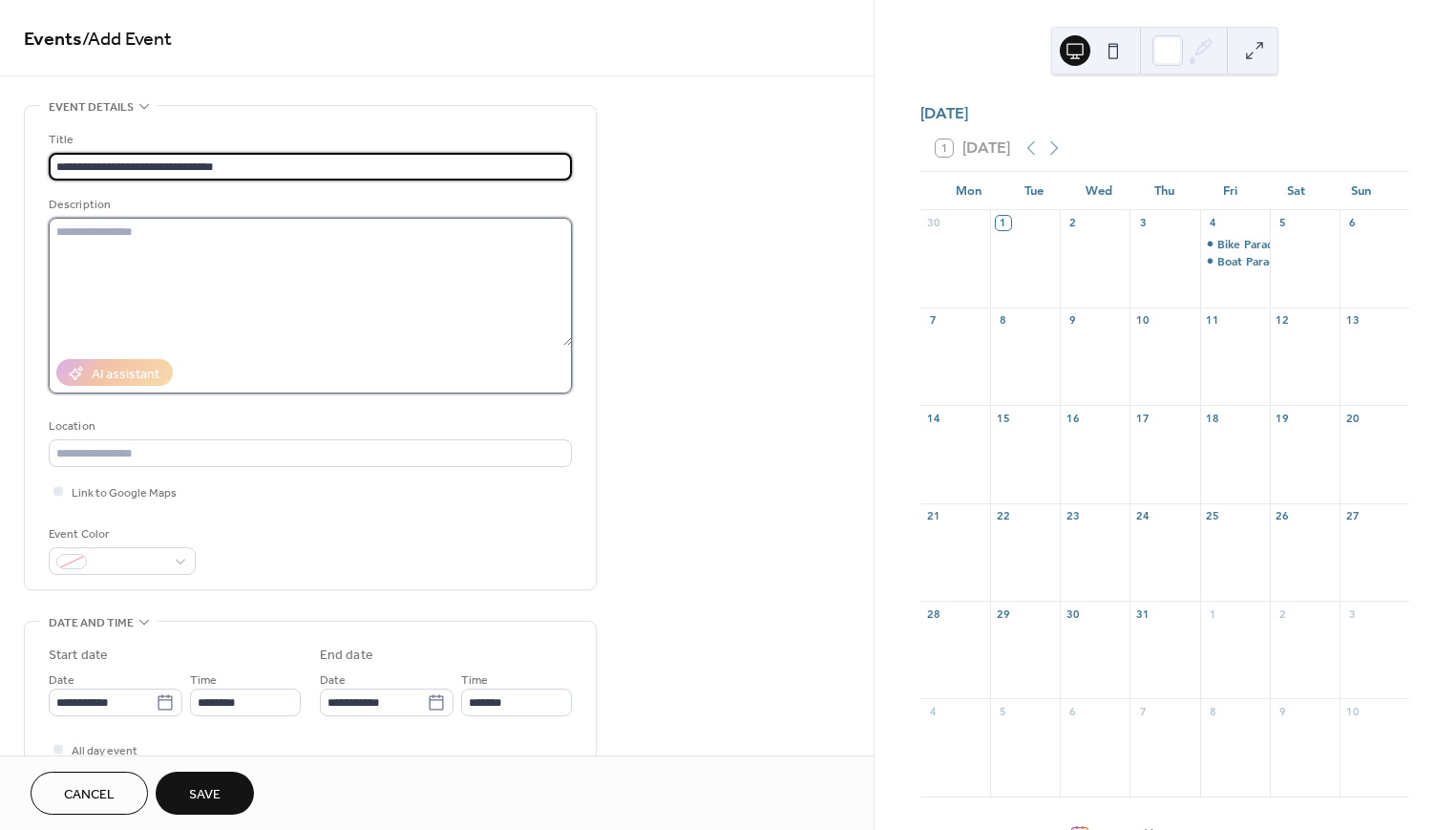 click at bounding box center (310, 282) 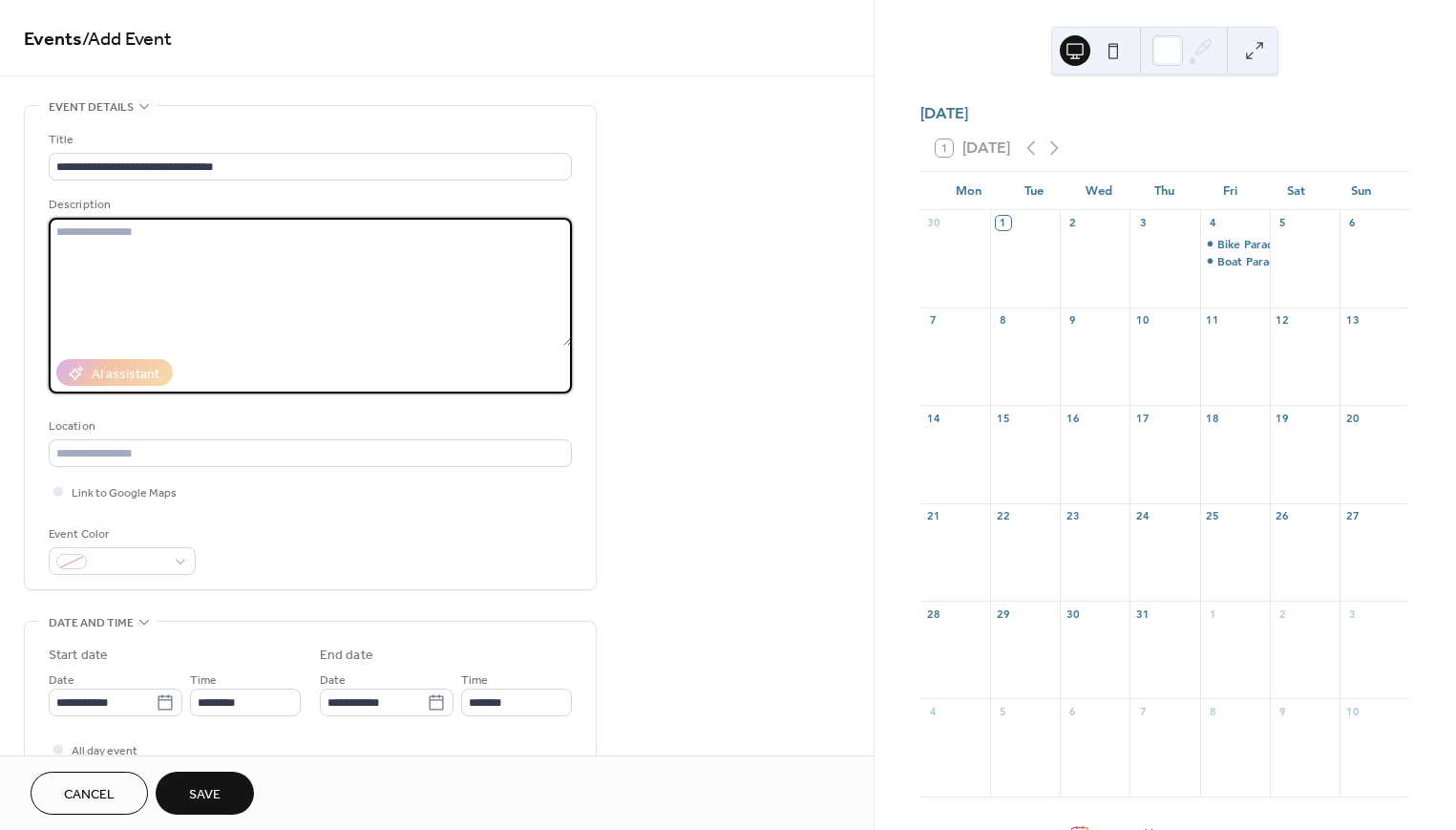 paste on "**********" 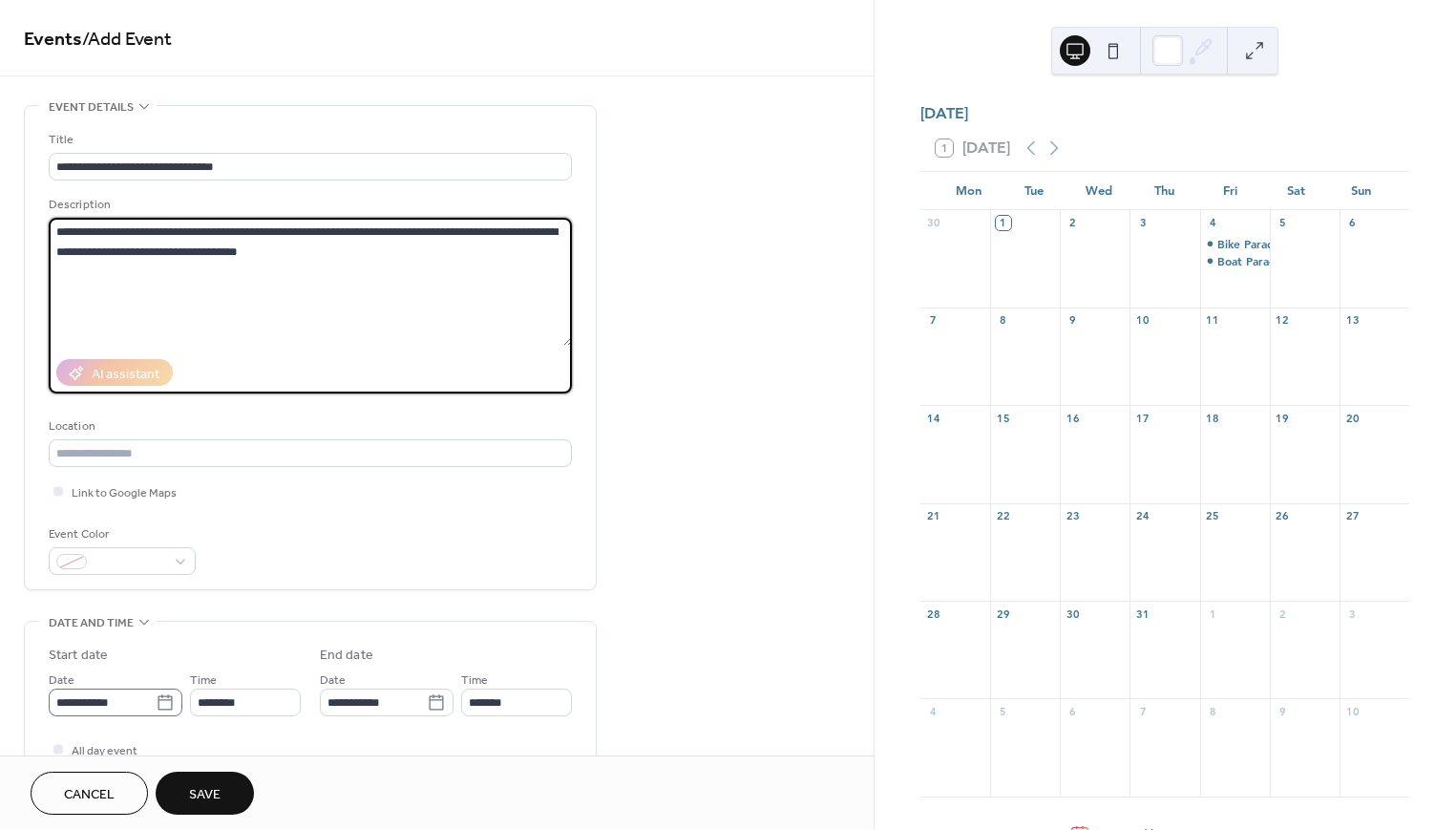 type on "**********" 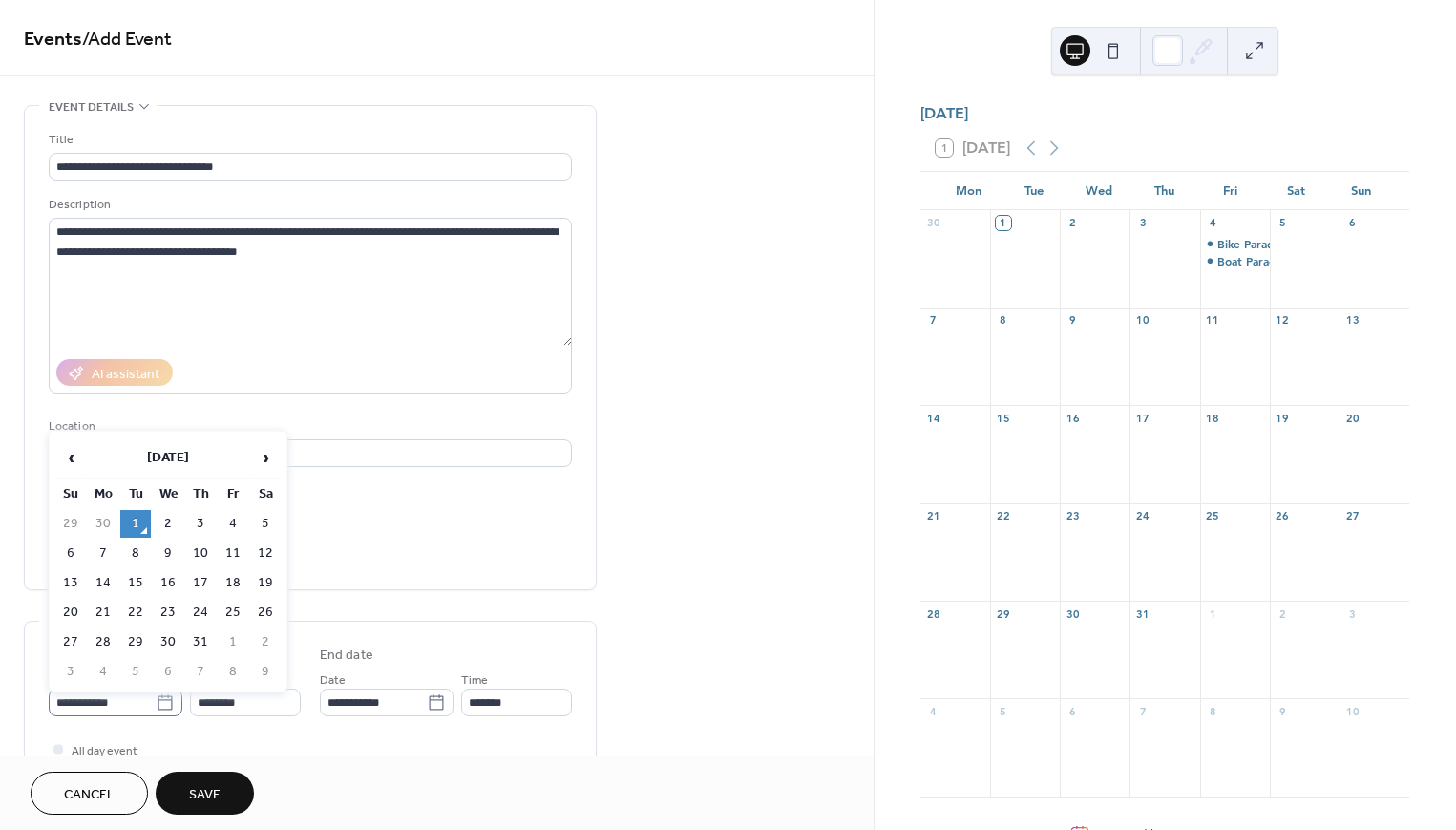 click 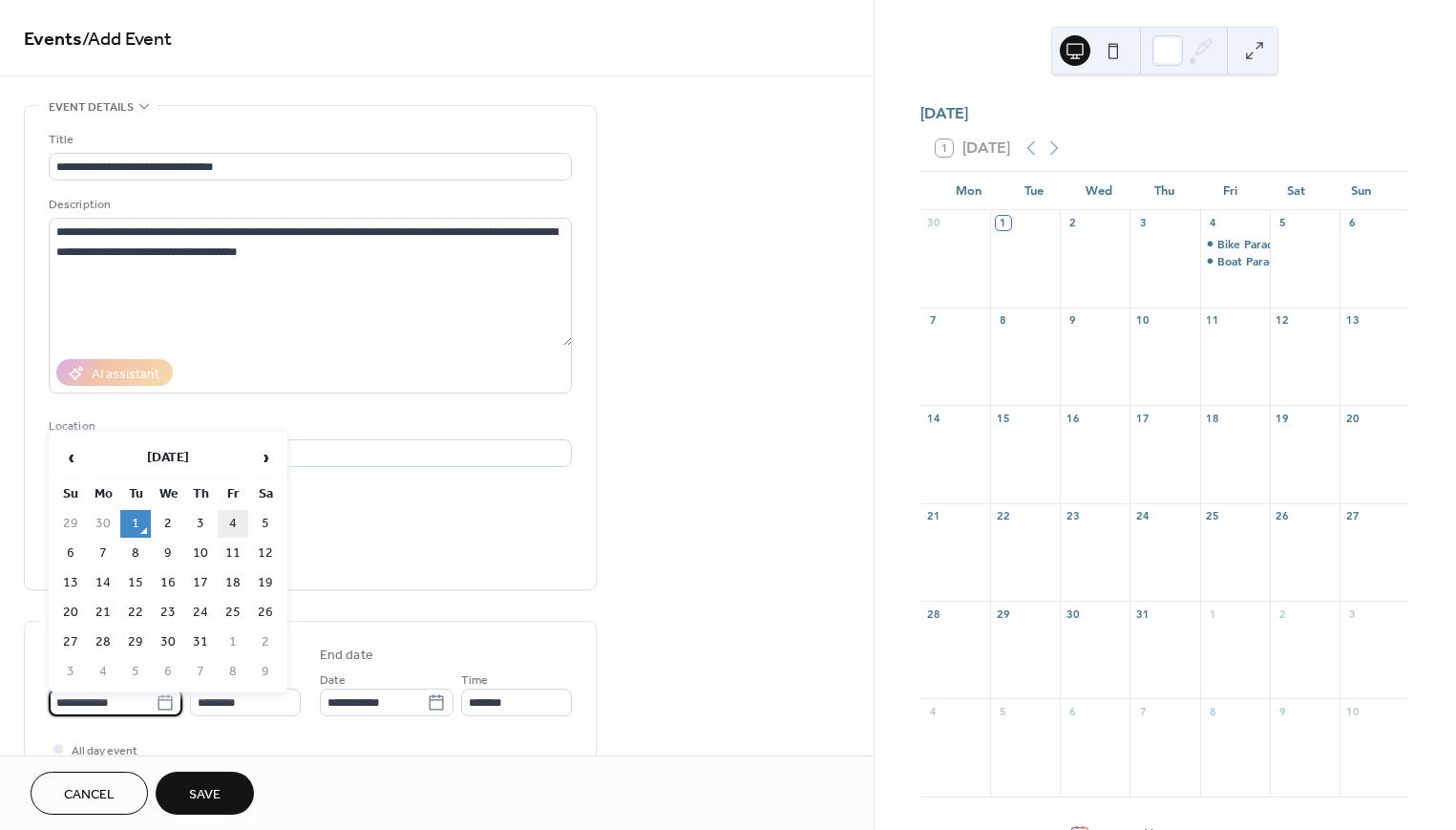 click on "4" at bounding box center [233, 523] 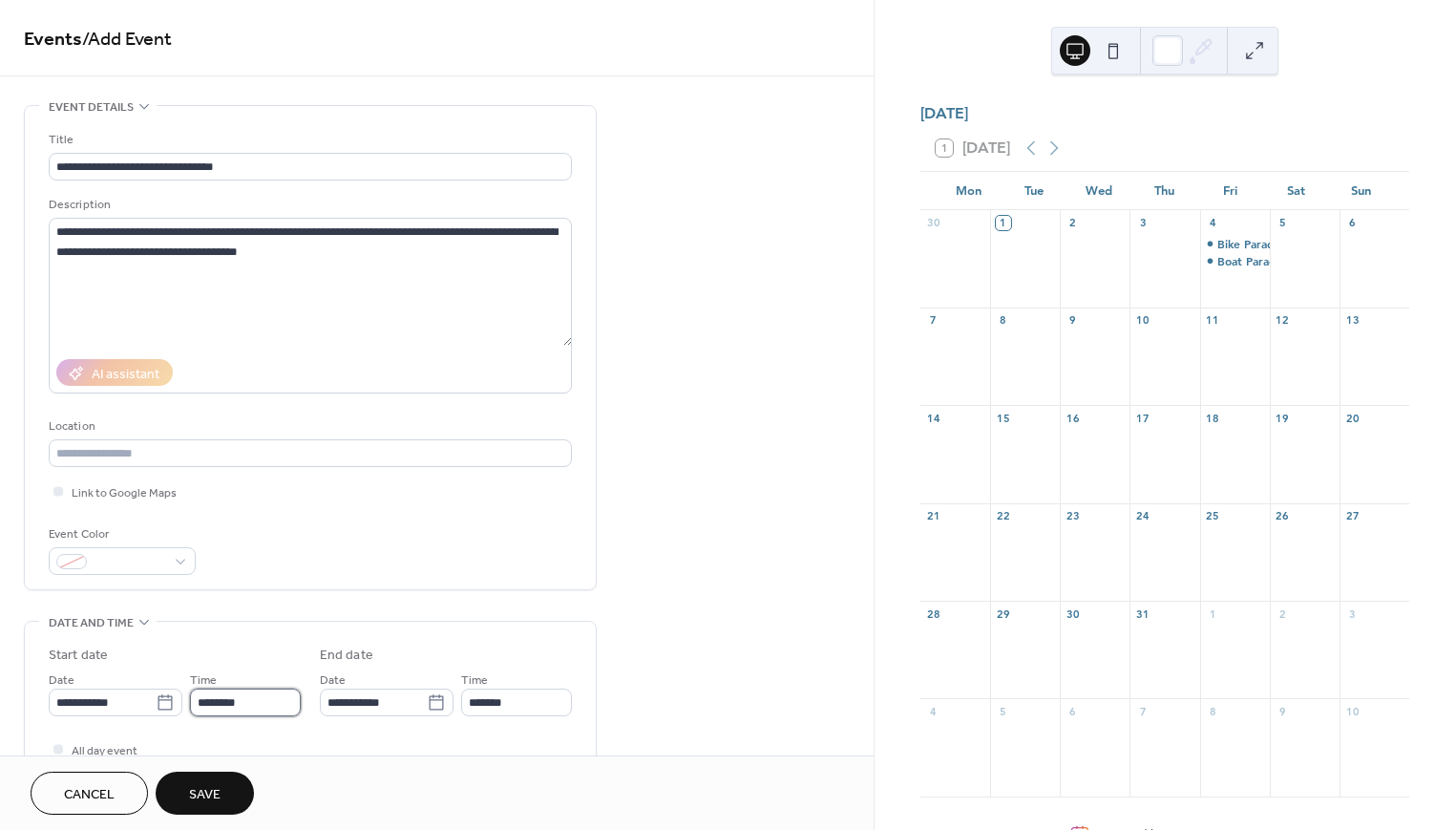click on "********" at bounding box center (245, 702) 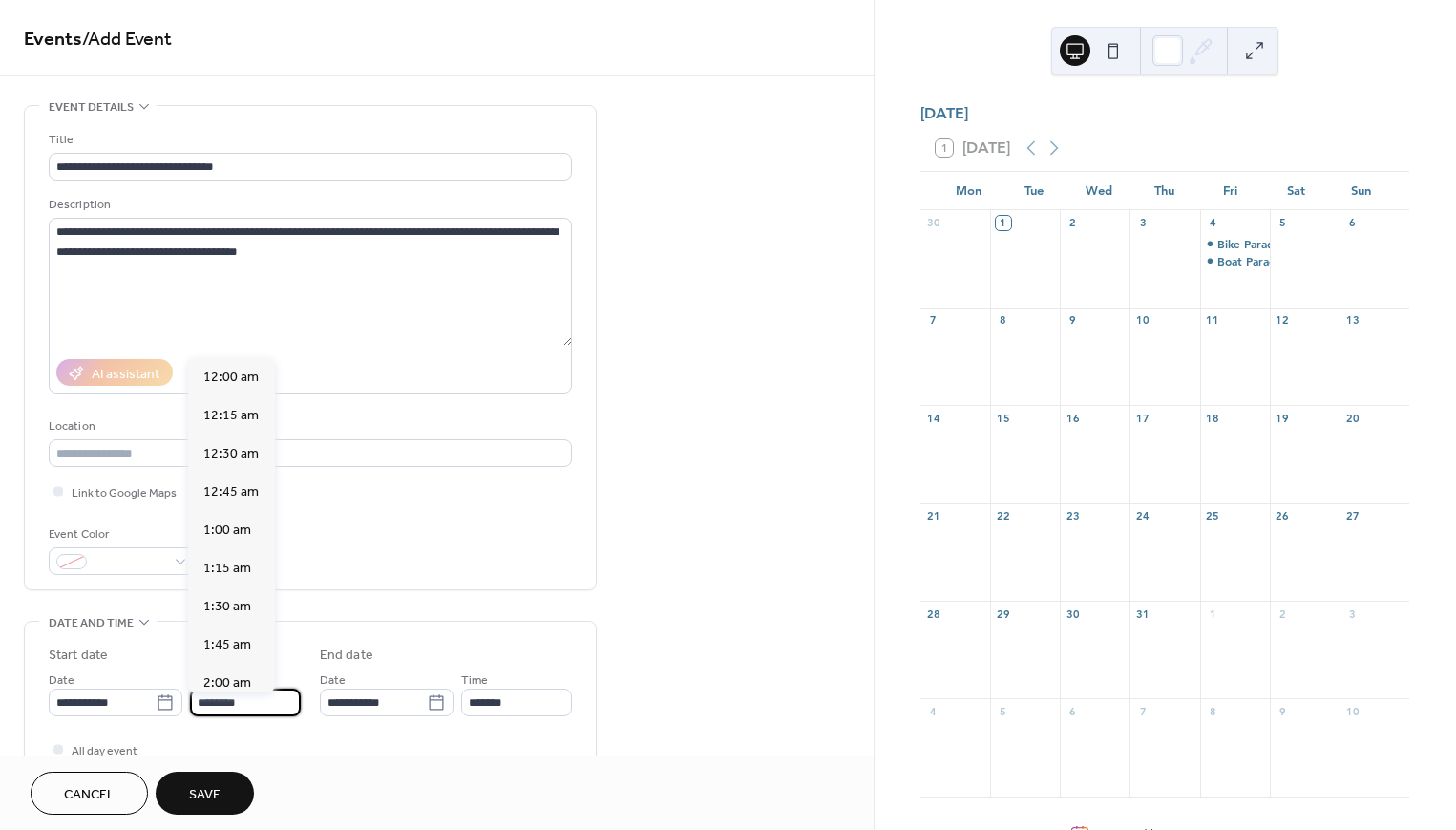 scroll, scrollTop: 1834, scrollLeft: 0, axis: vertical 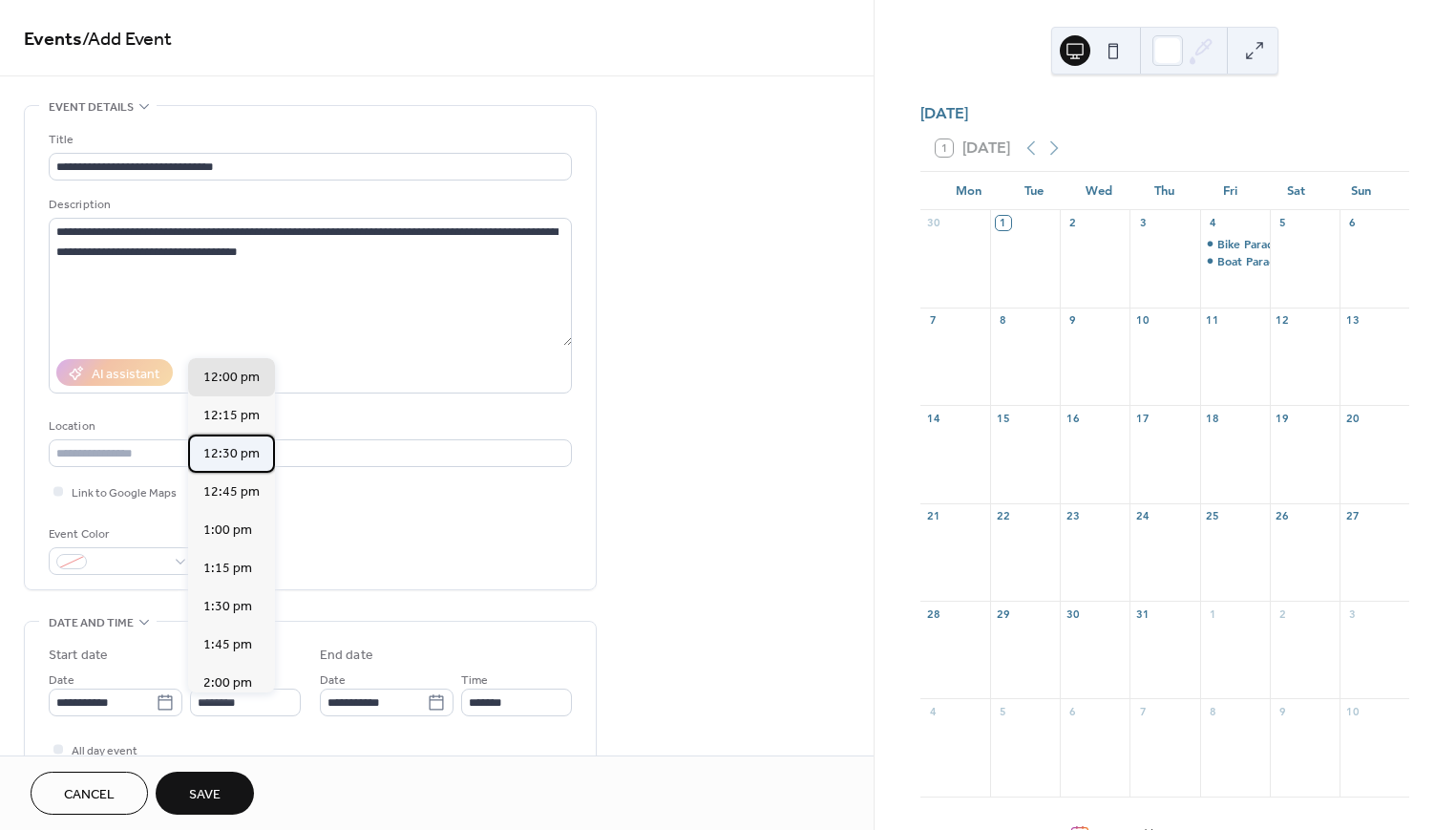 click on "12:30 pm" at bounding box center (231, 454) 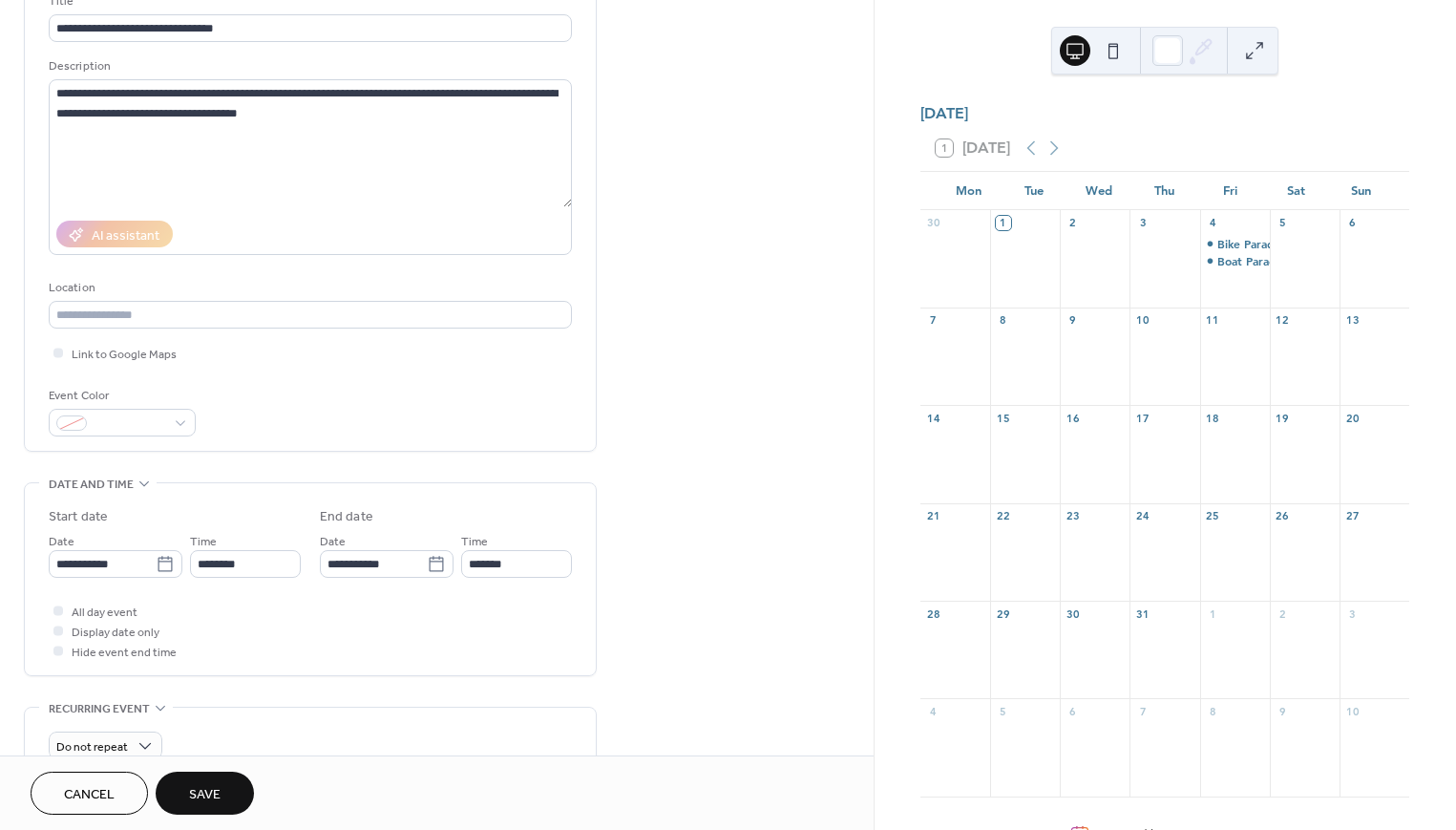 scroll, scrollTop: 145, scrollLeft: 0, axis: vertical 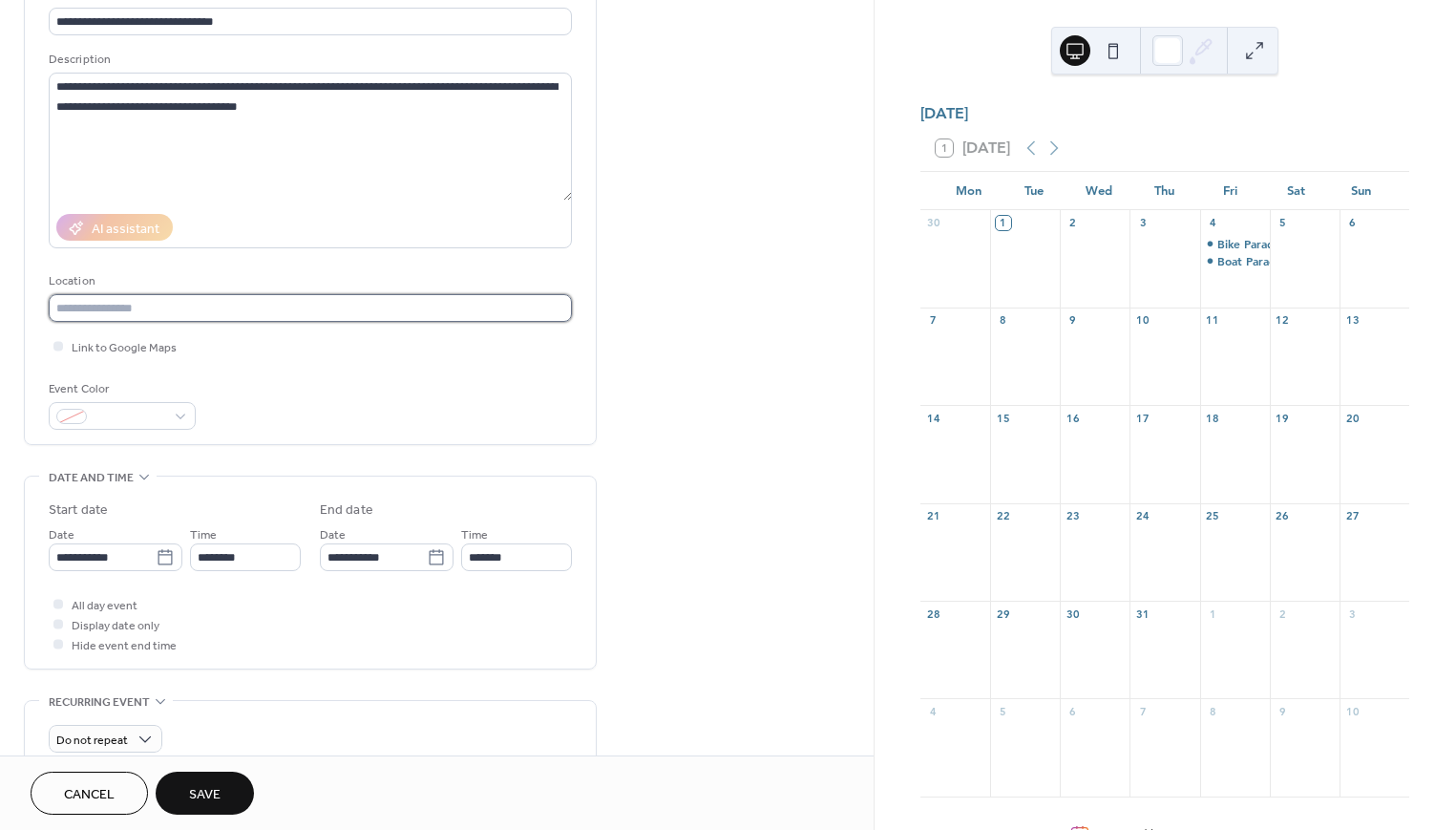click at bounding box center [310, 308] 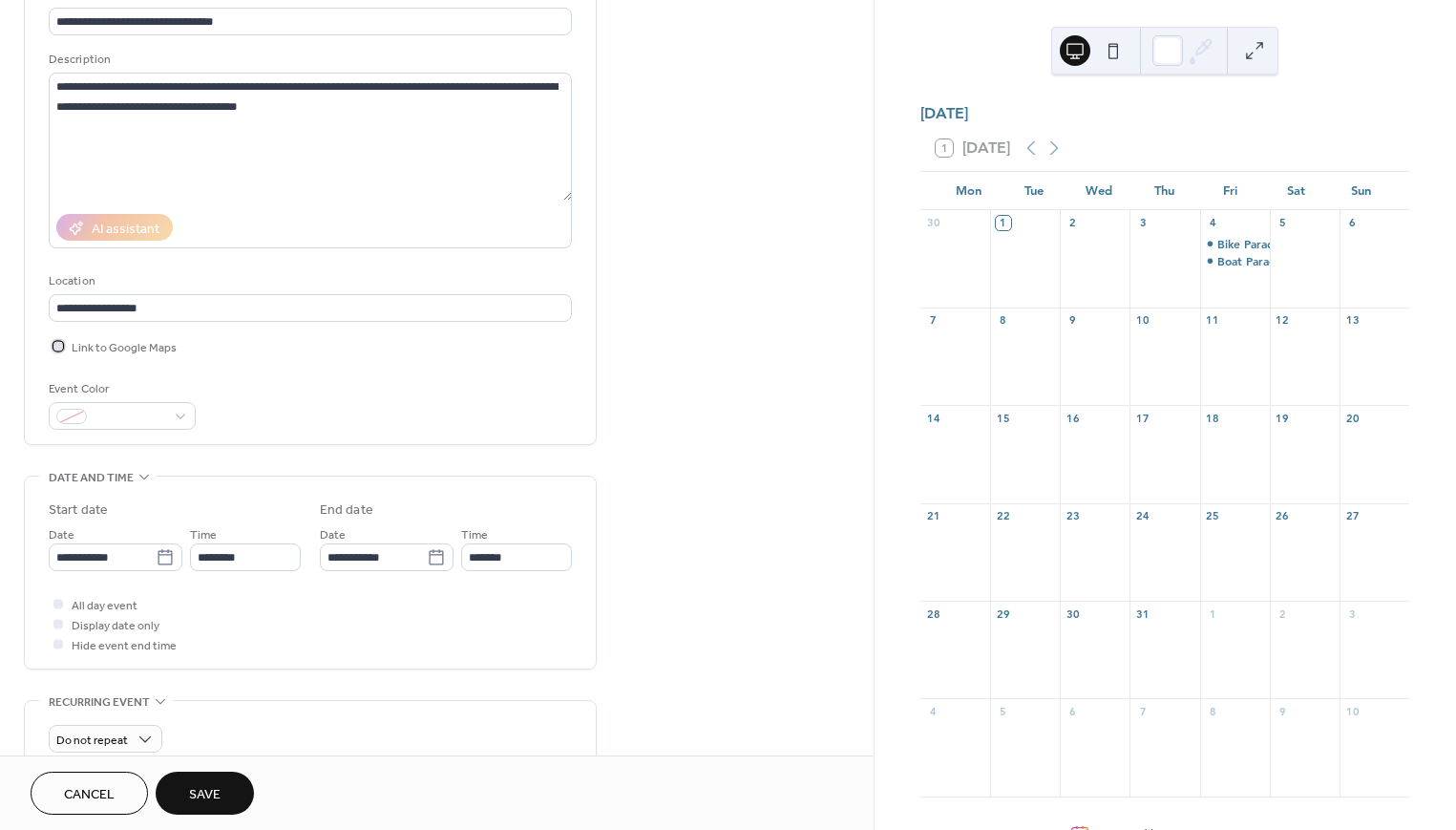 click at bounding box center [58, 346] 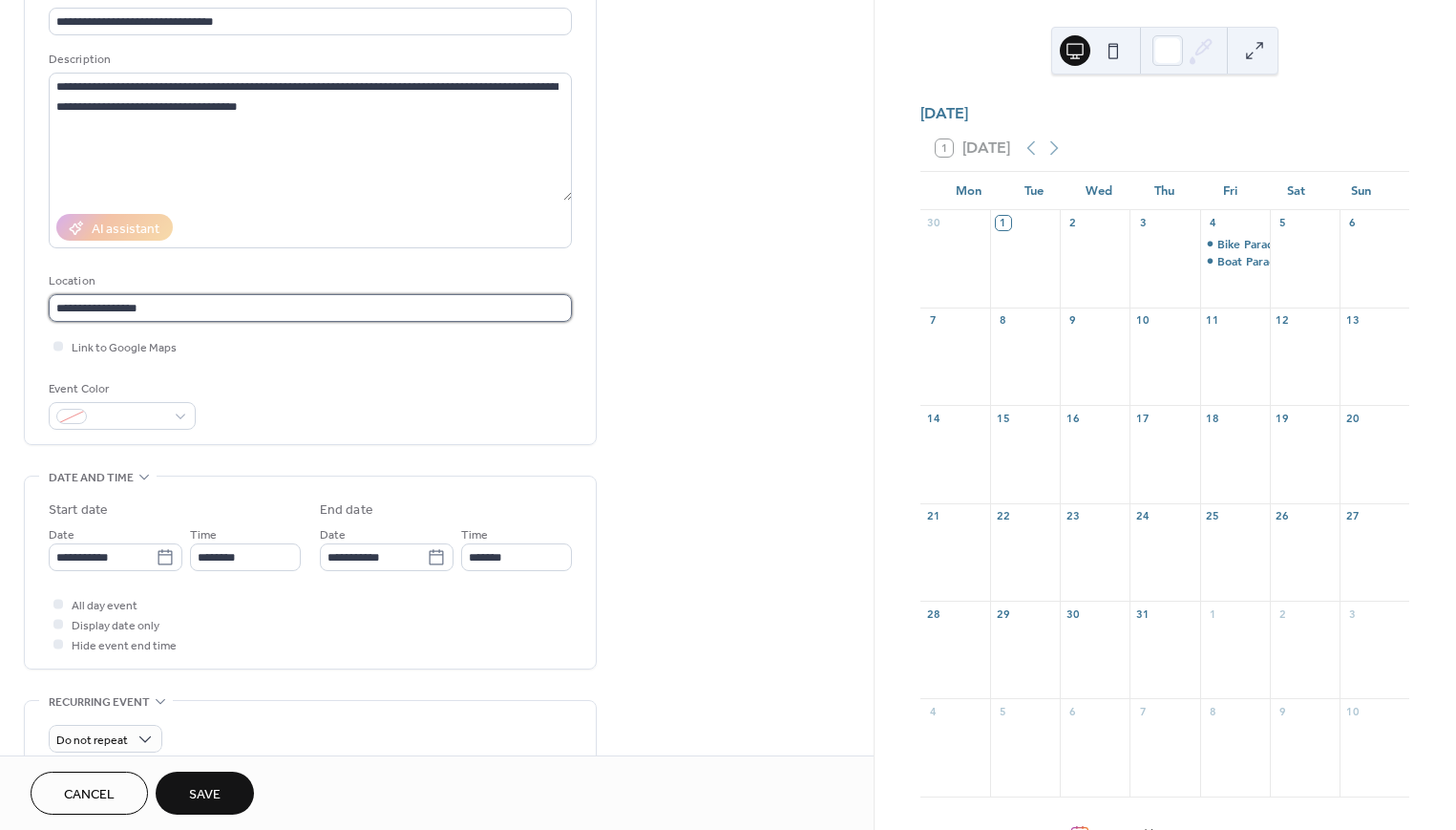 click on "**********" at bounding box center (310, 308) 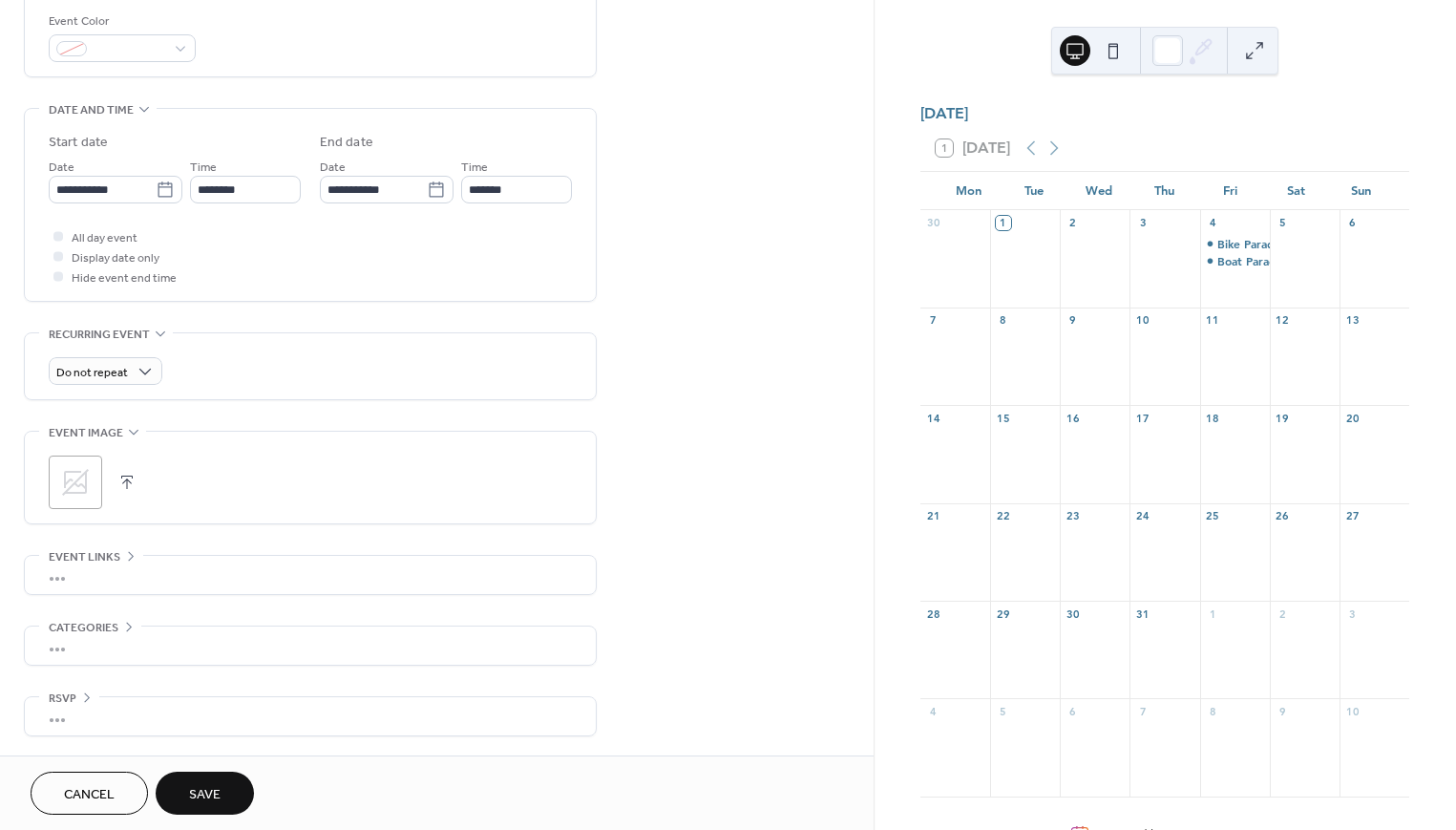 scroll, scrollTop: 515, scrollLeft: 0, axis: vertical 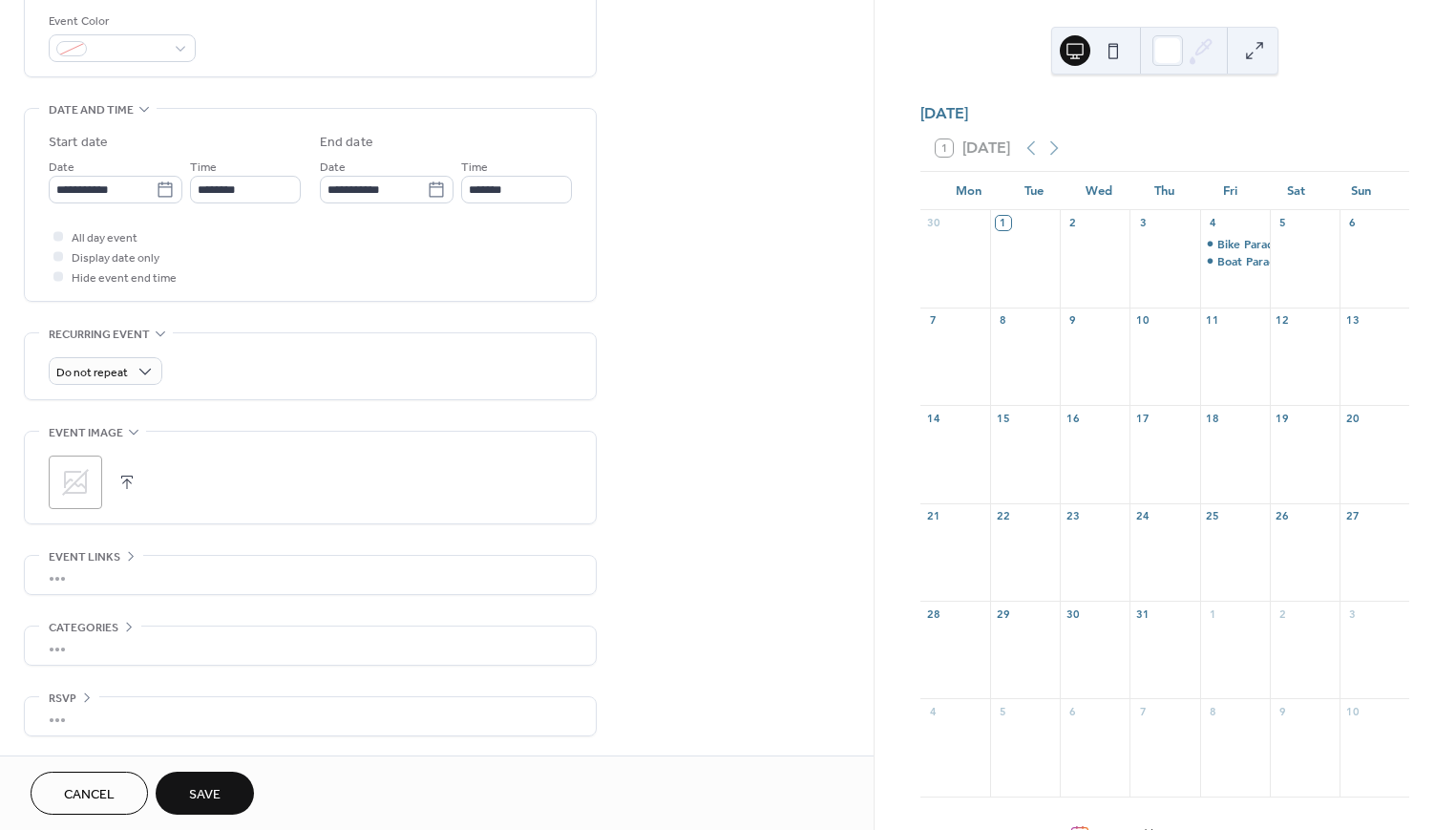 type on "**********" 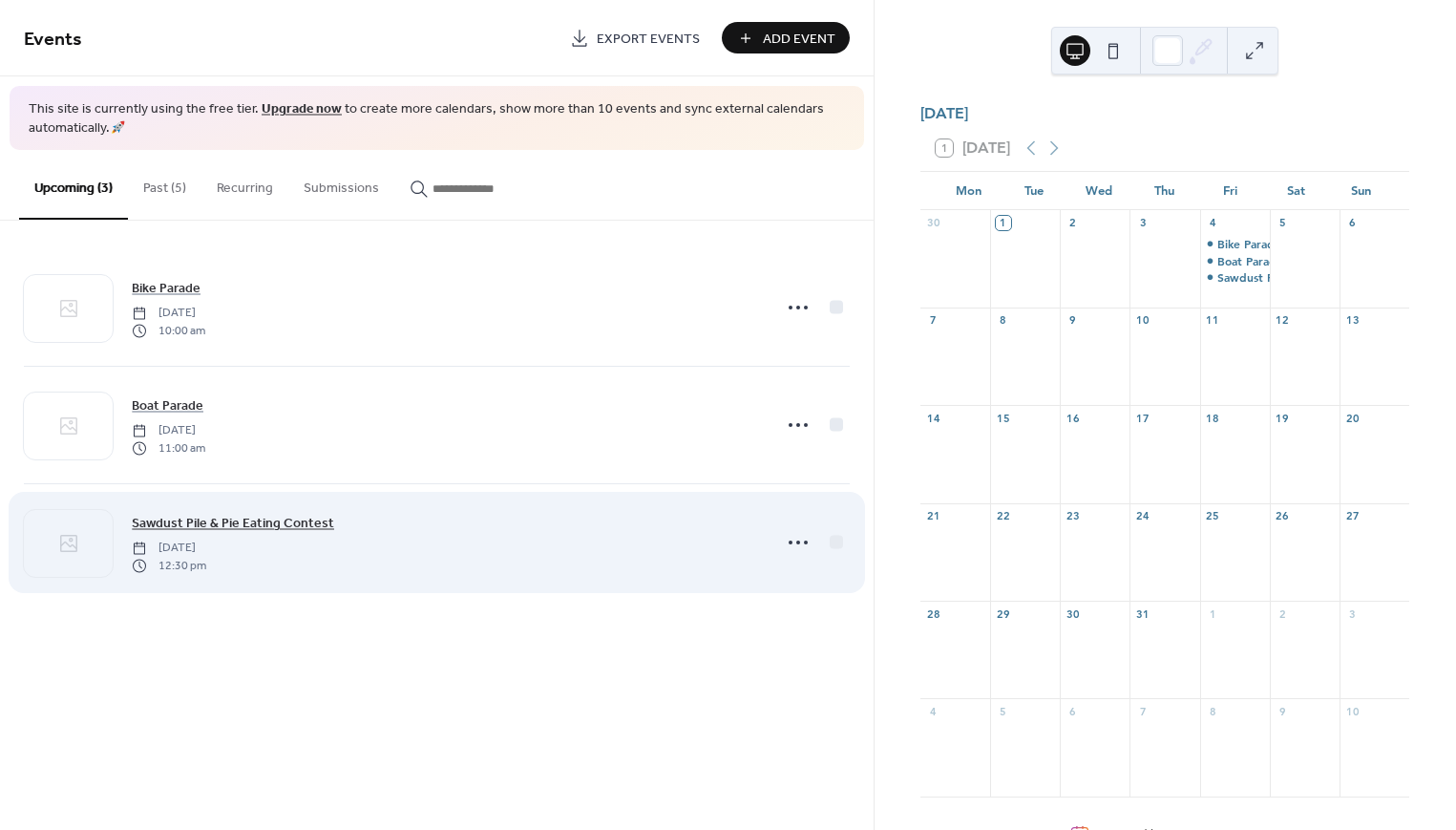 click on "Sawdust Pile & Pie Eating Contest" at bounding box center [233, 523] 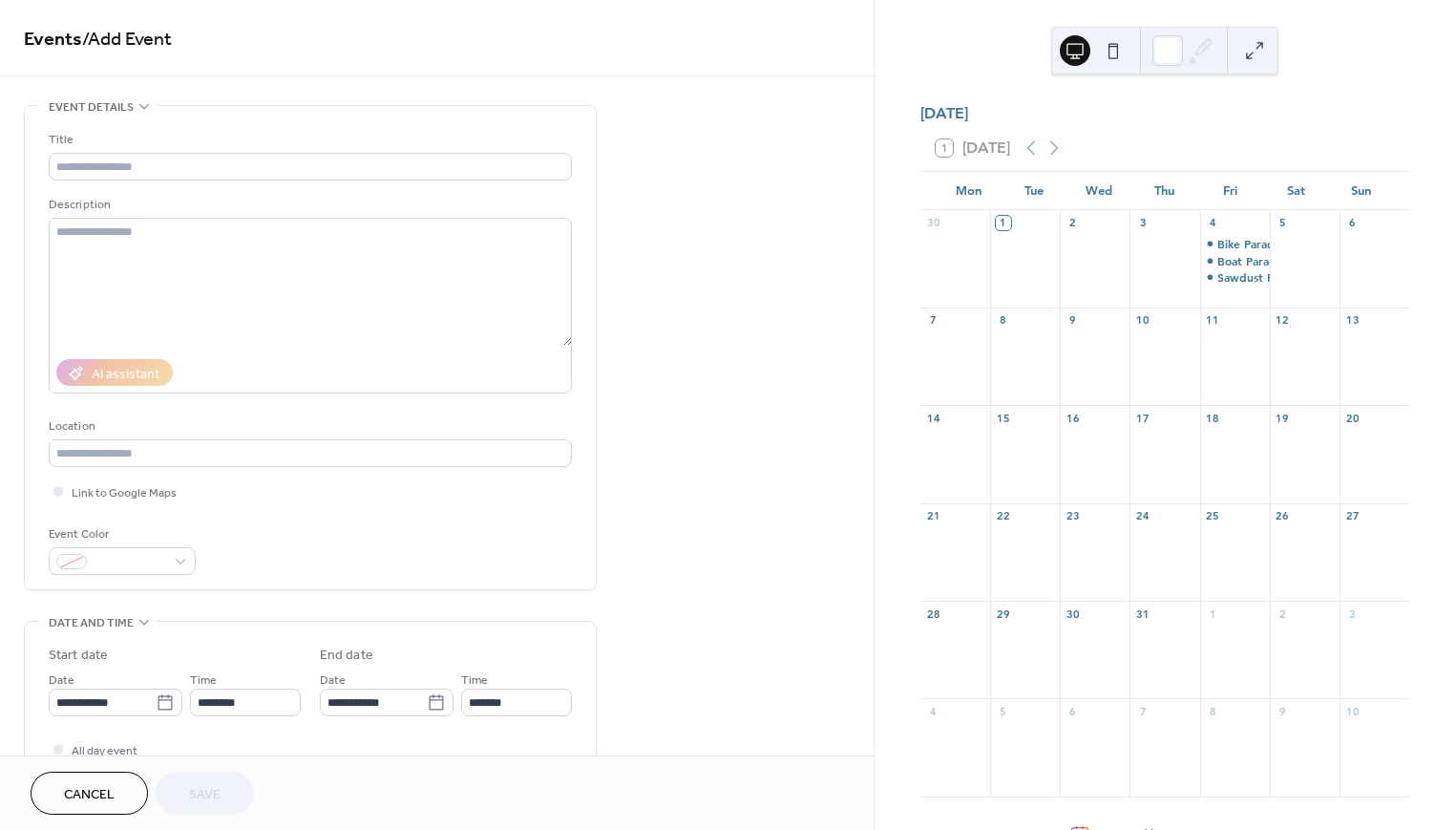 scroll, scrollTop: 0, scrollLeft: 0, axis: both 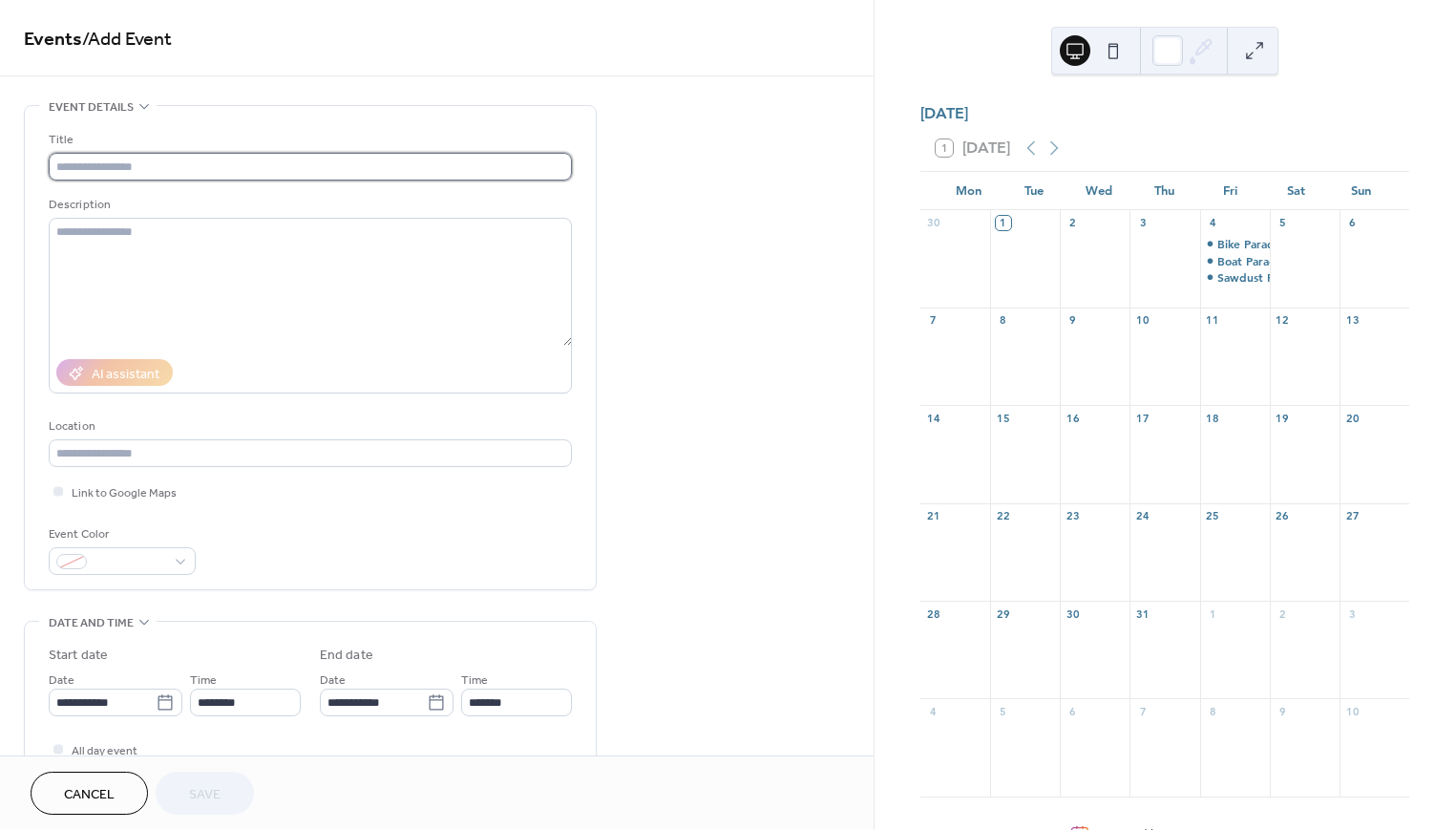 click at bounding box center [310, 166] 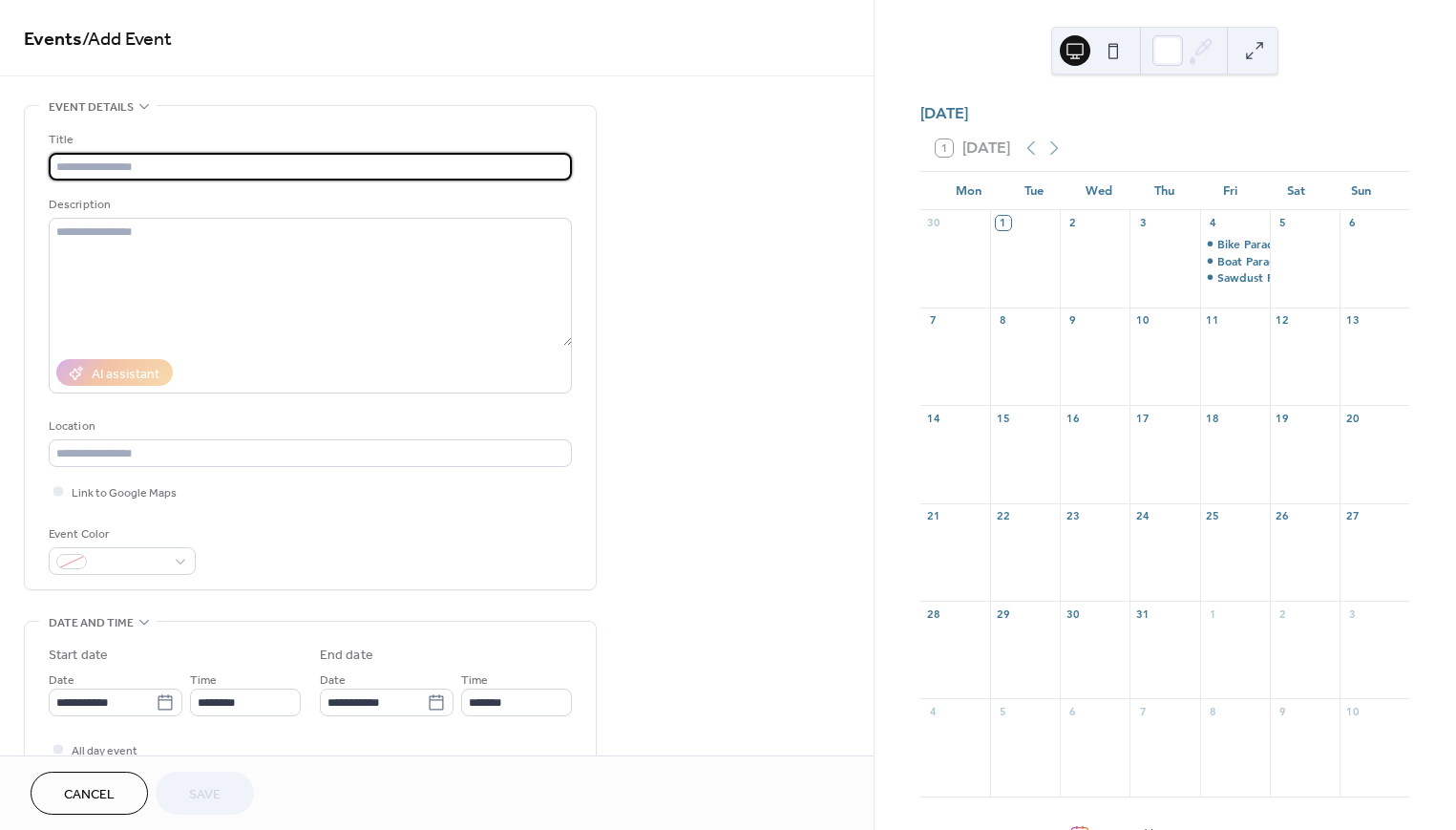 type on "*" 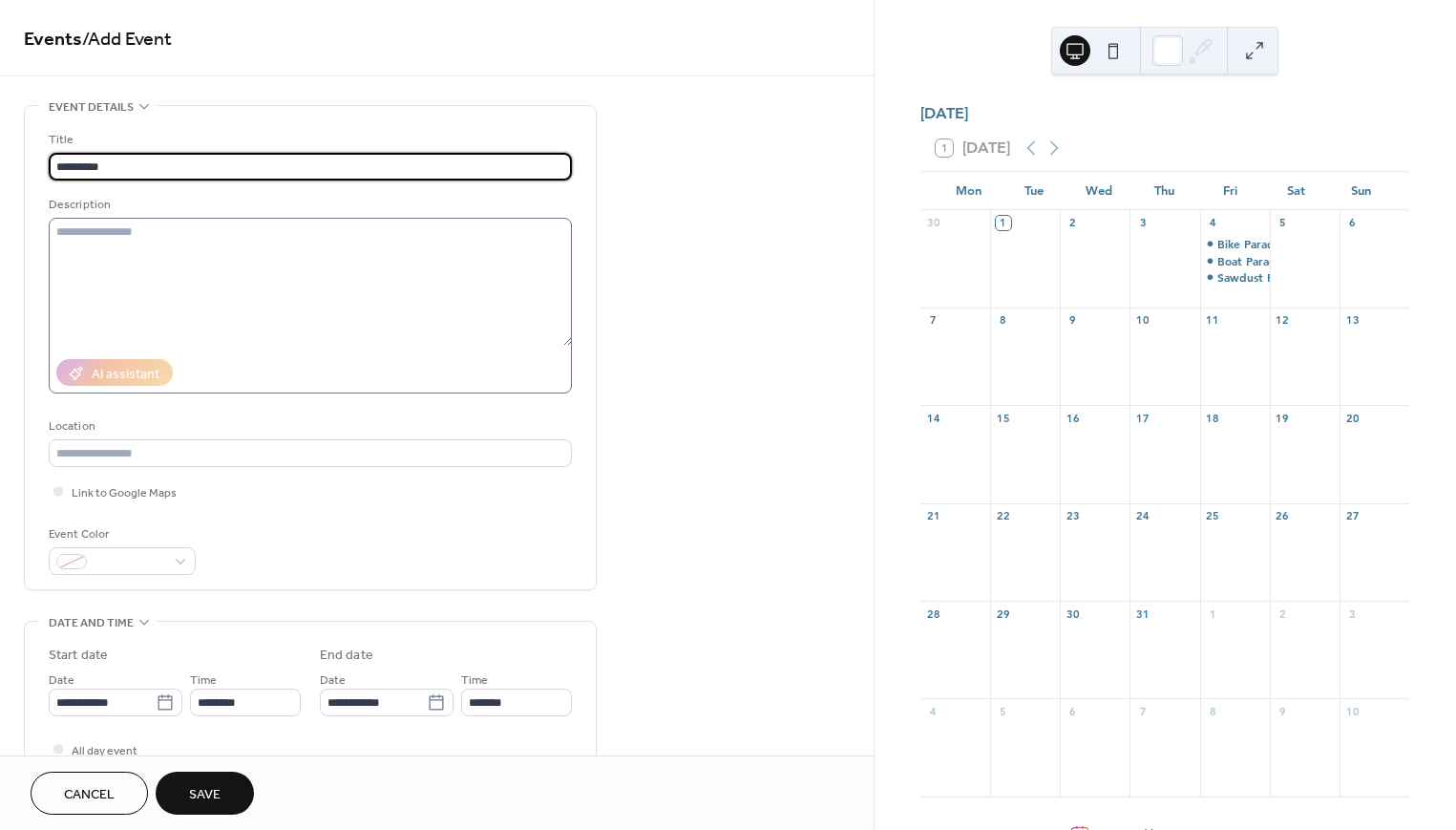 type on "*********" 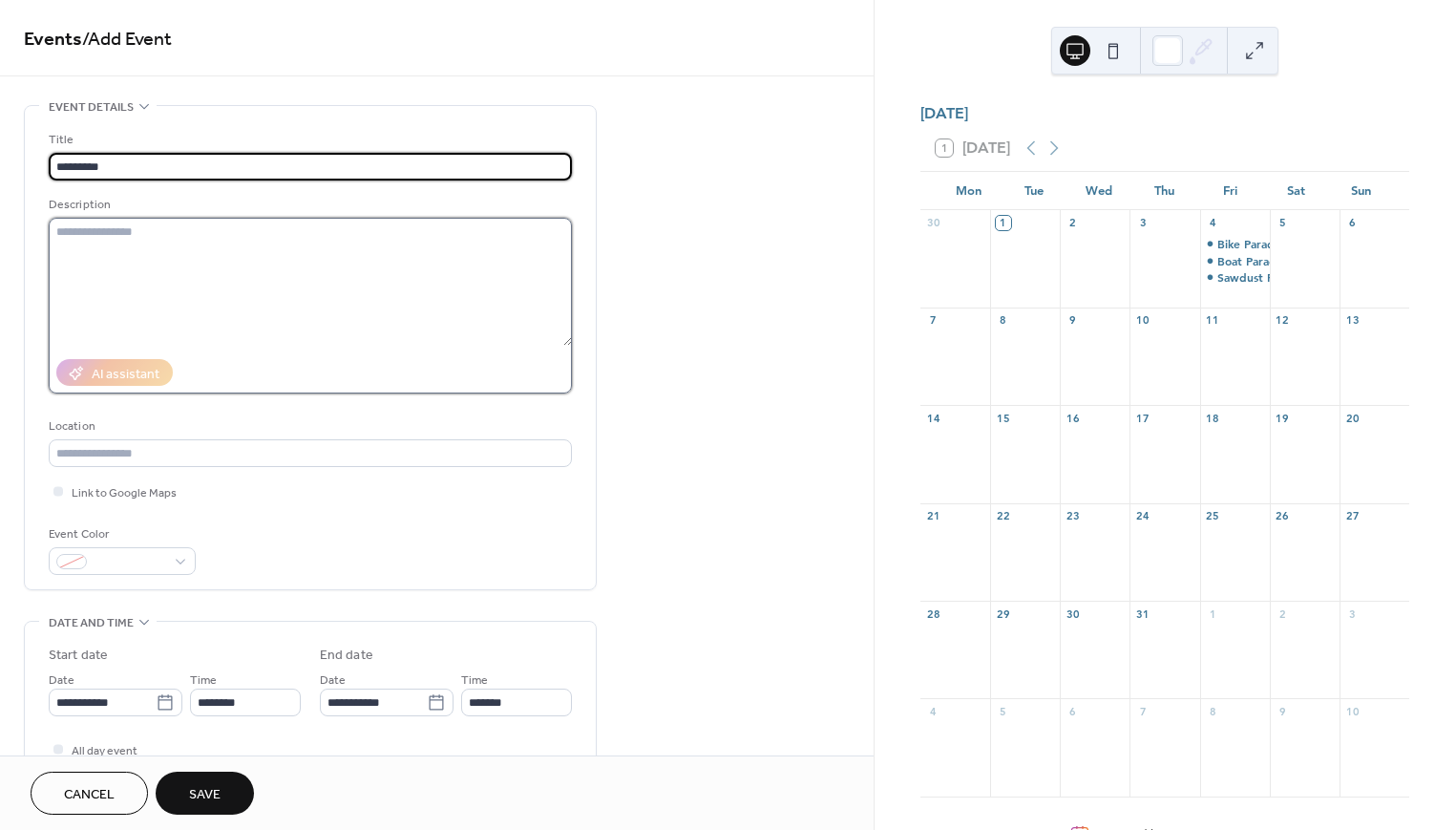 click at bounding box center (310, 282) 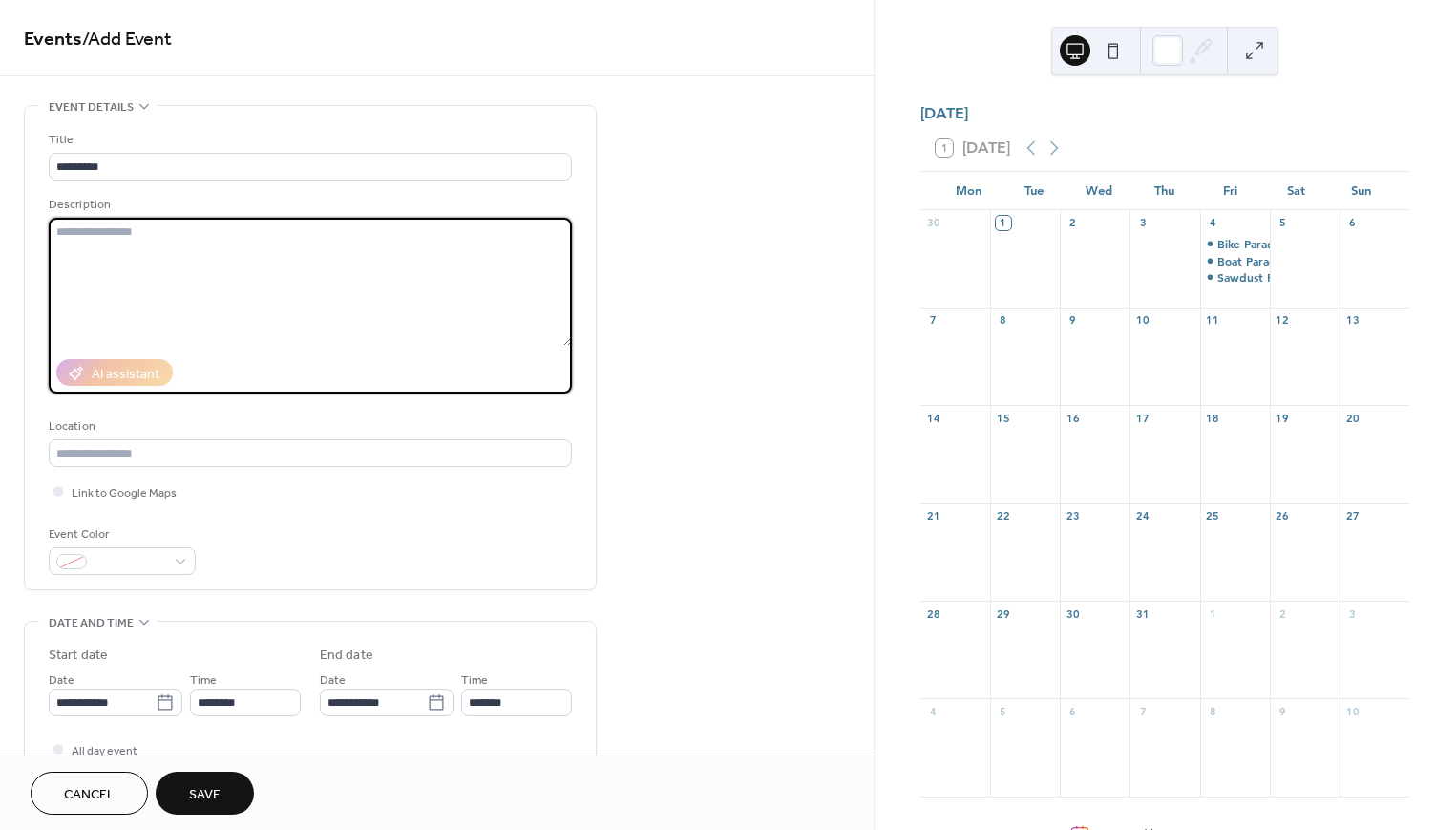 paste on "**********" 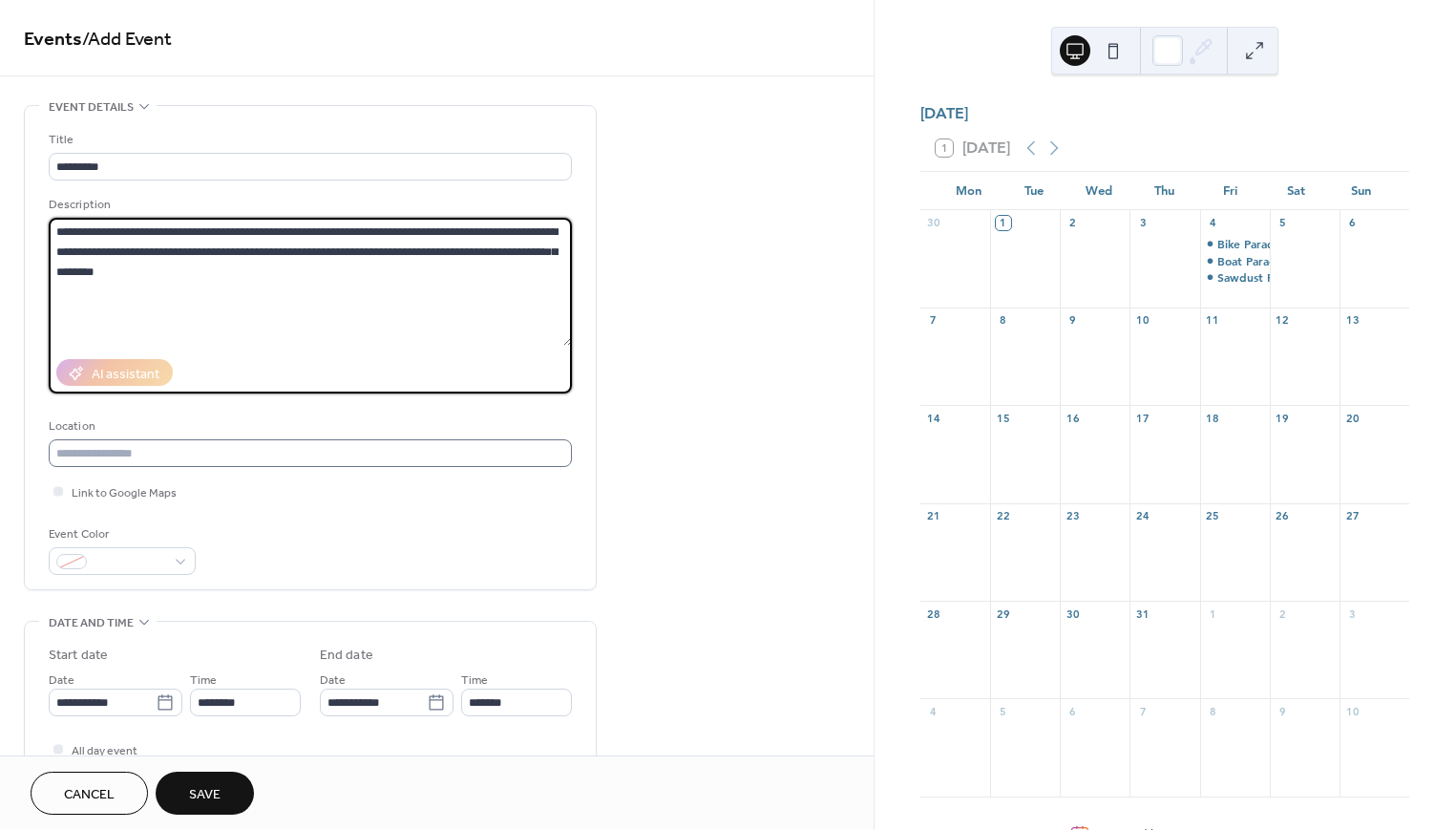 type on "**********" 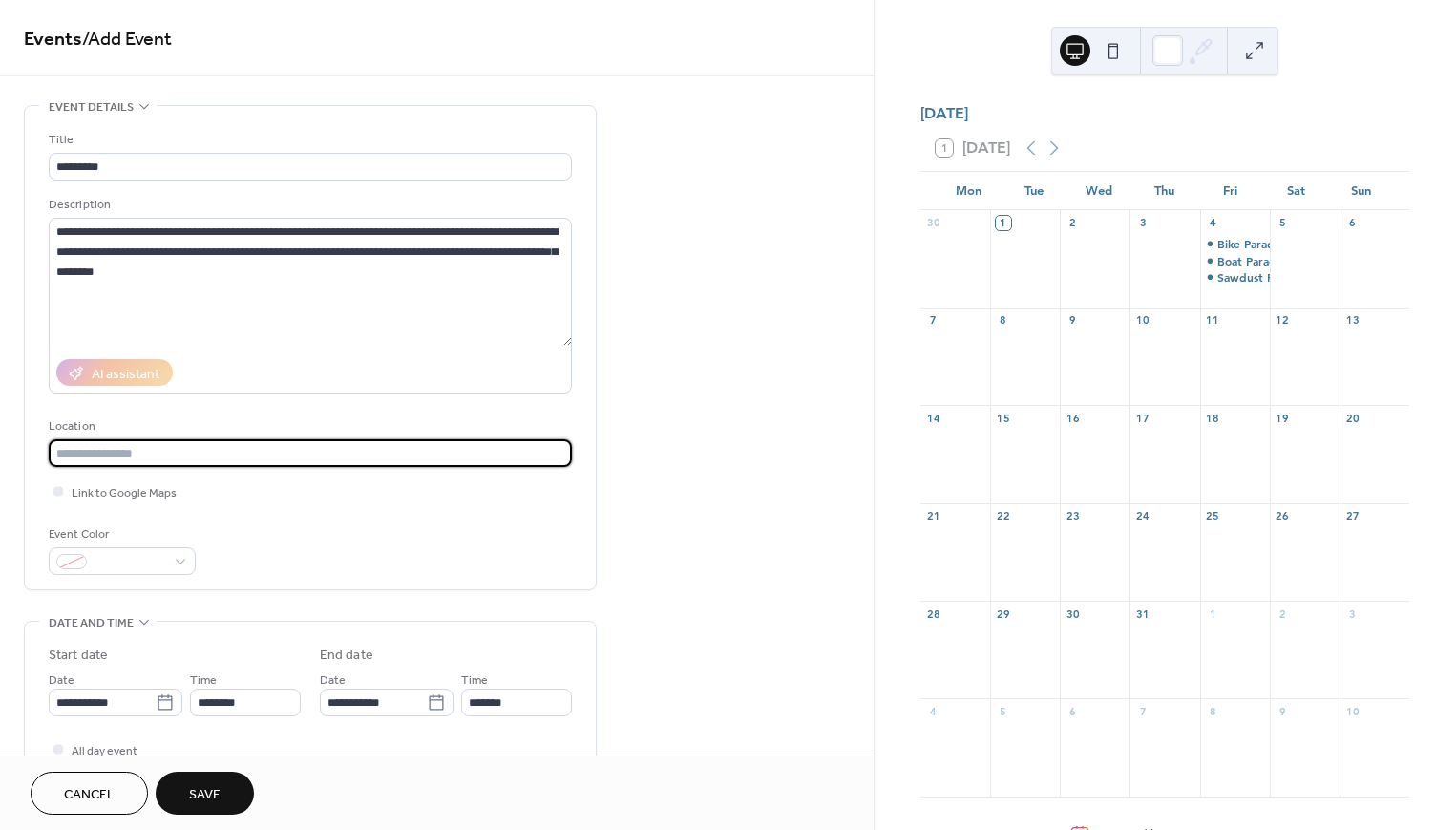click at bounding box center [310, 453] 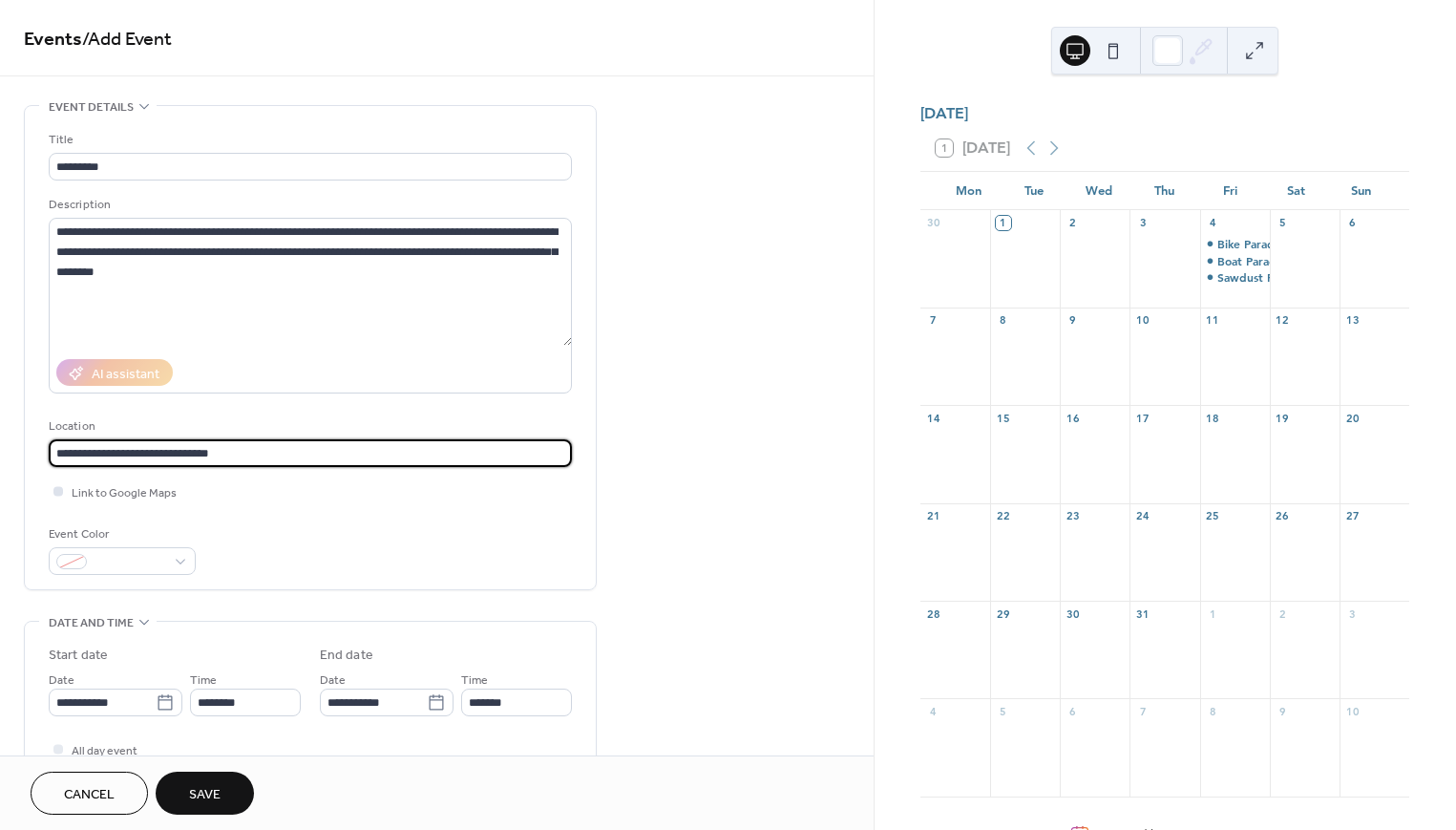 type on "**********" 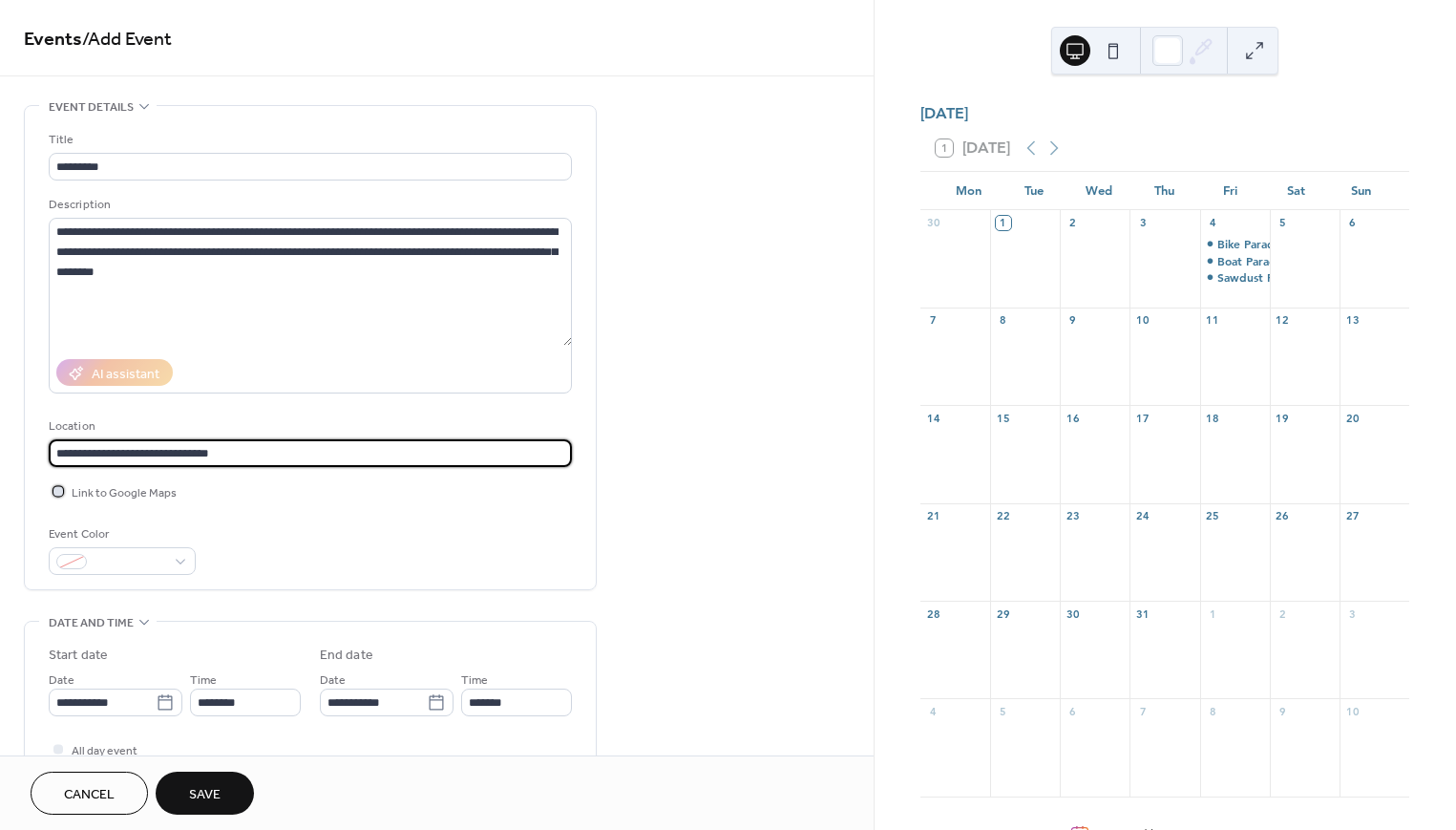 click at bounding box center [58, 491] 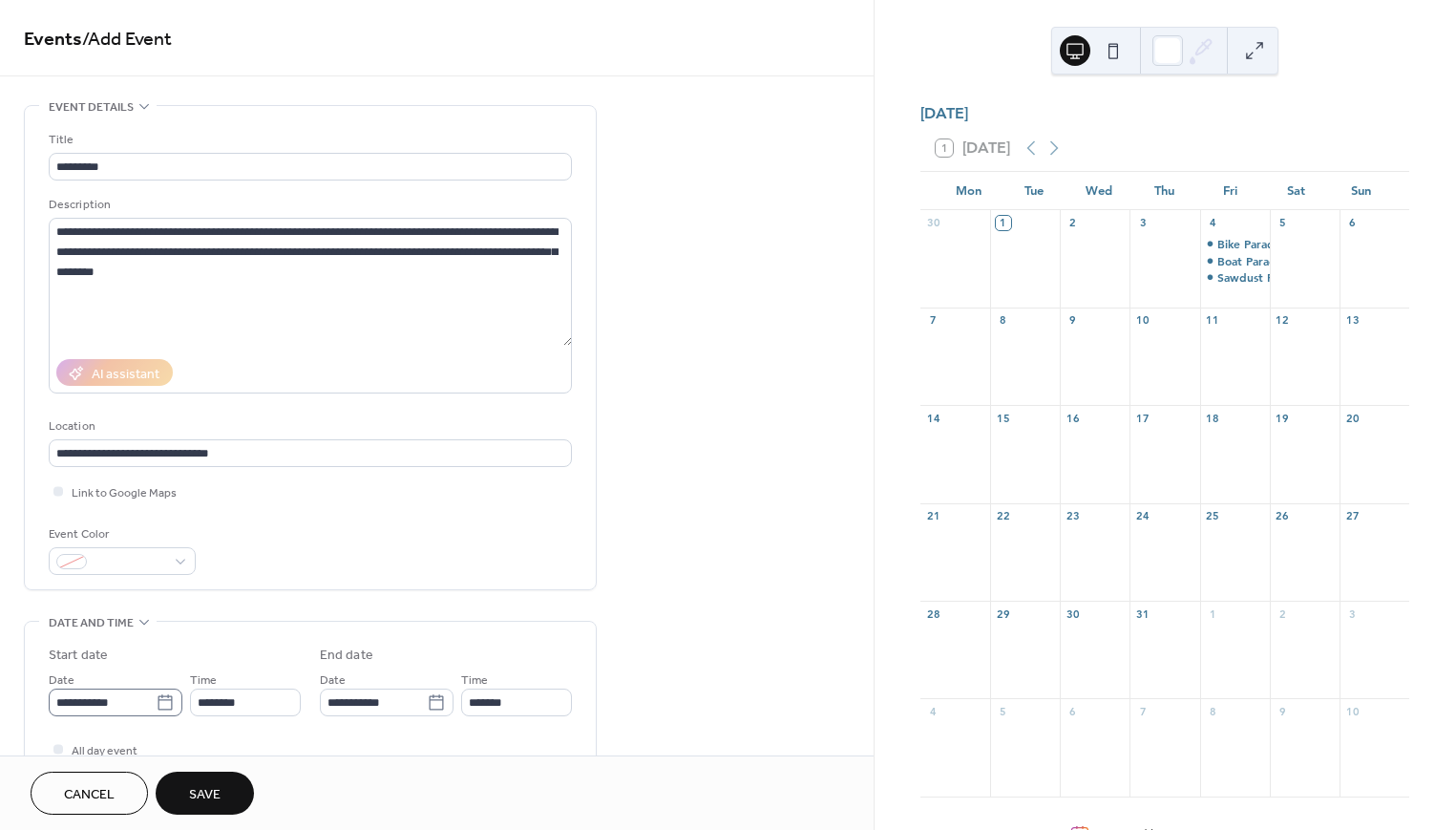 click 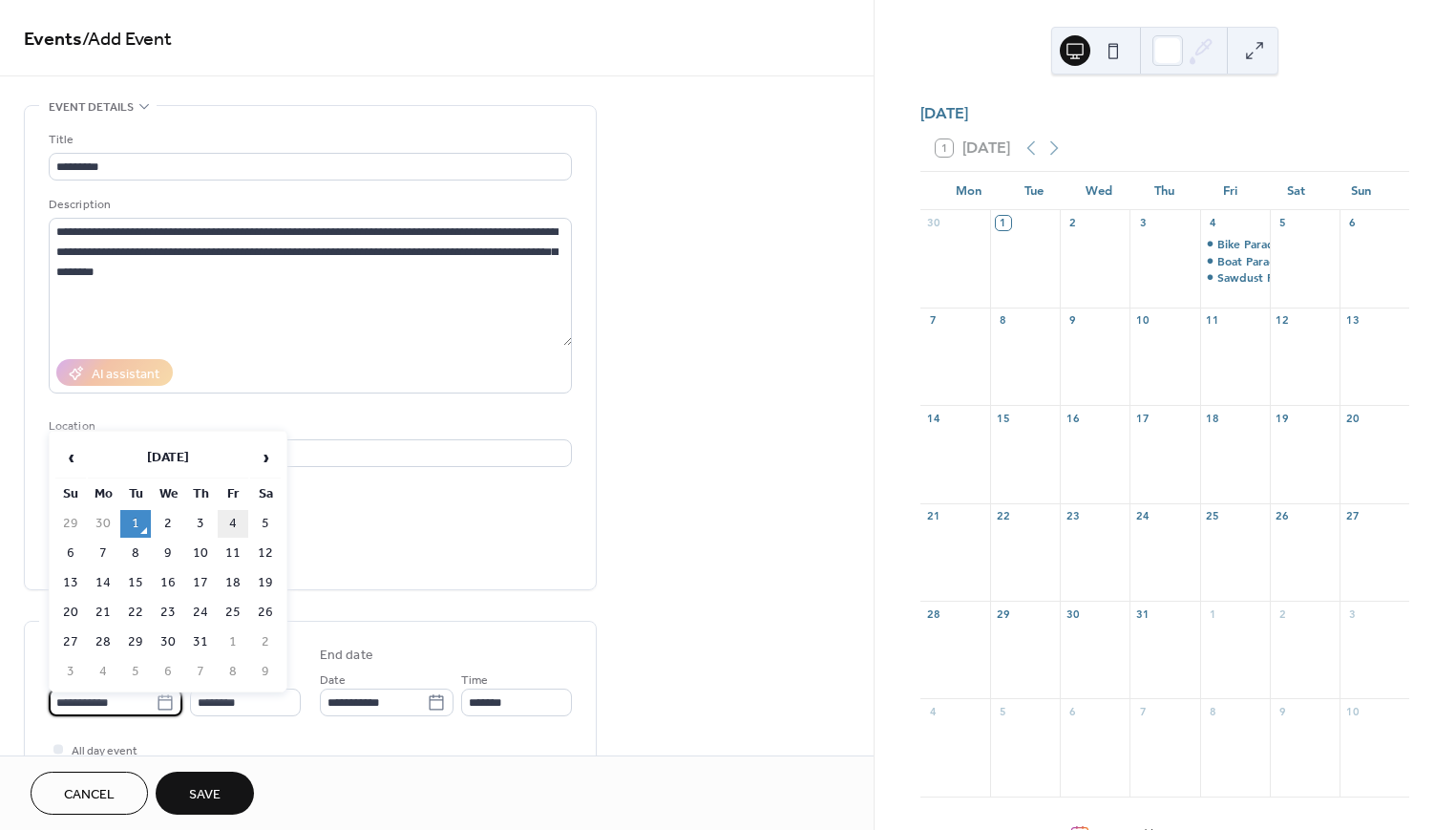 click on "4" at bounding box center (233, 523) 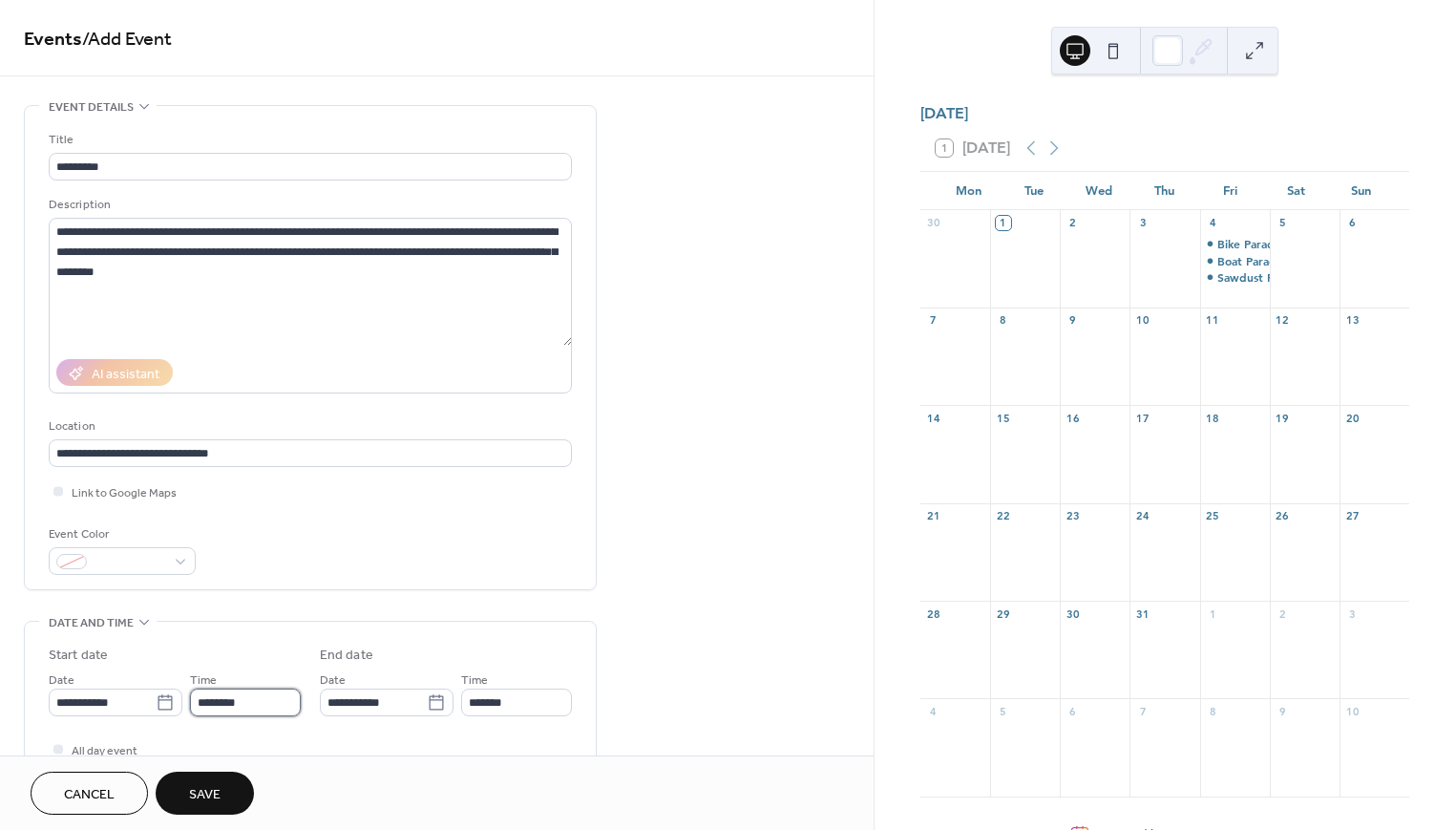 click on "********" at bounding box center (245, 702) 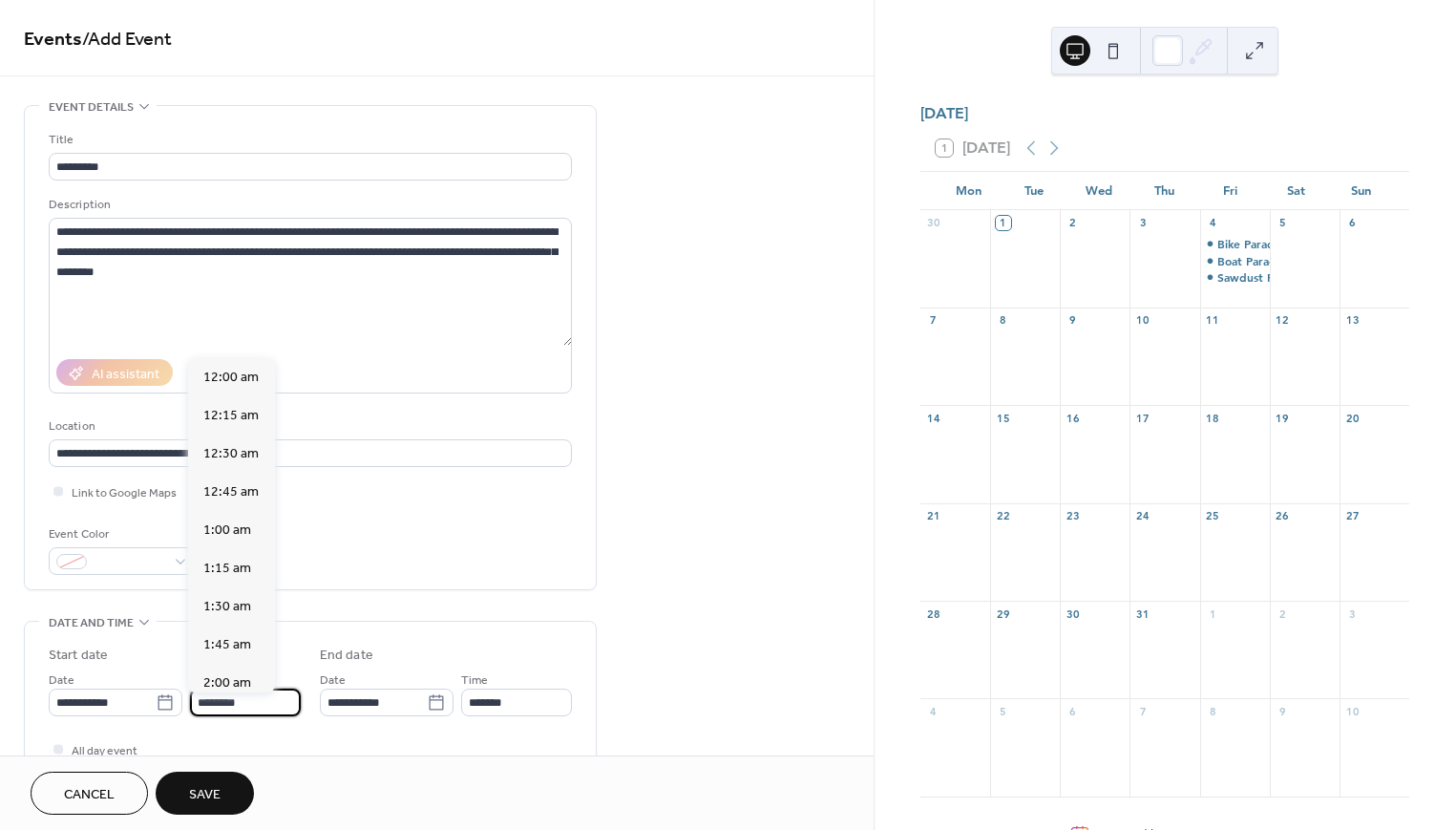 scroll, scrollTop: 1834, scrollLeft: 0, axis: vertical 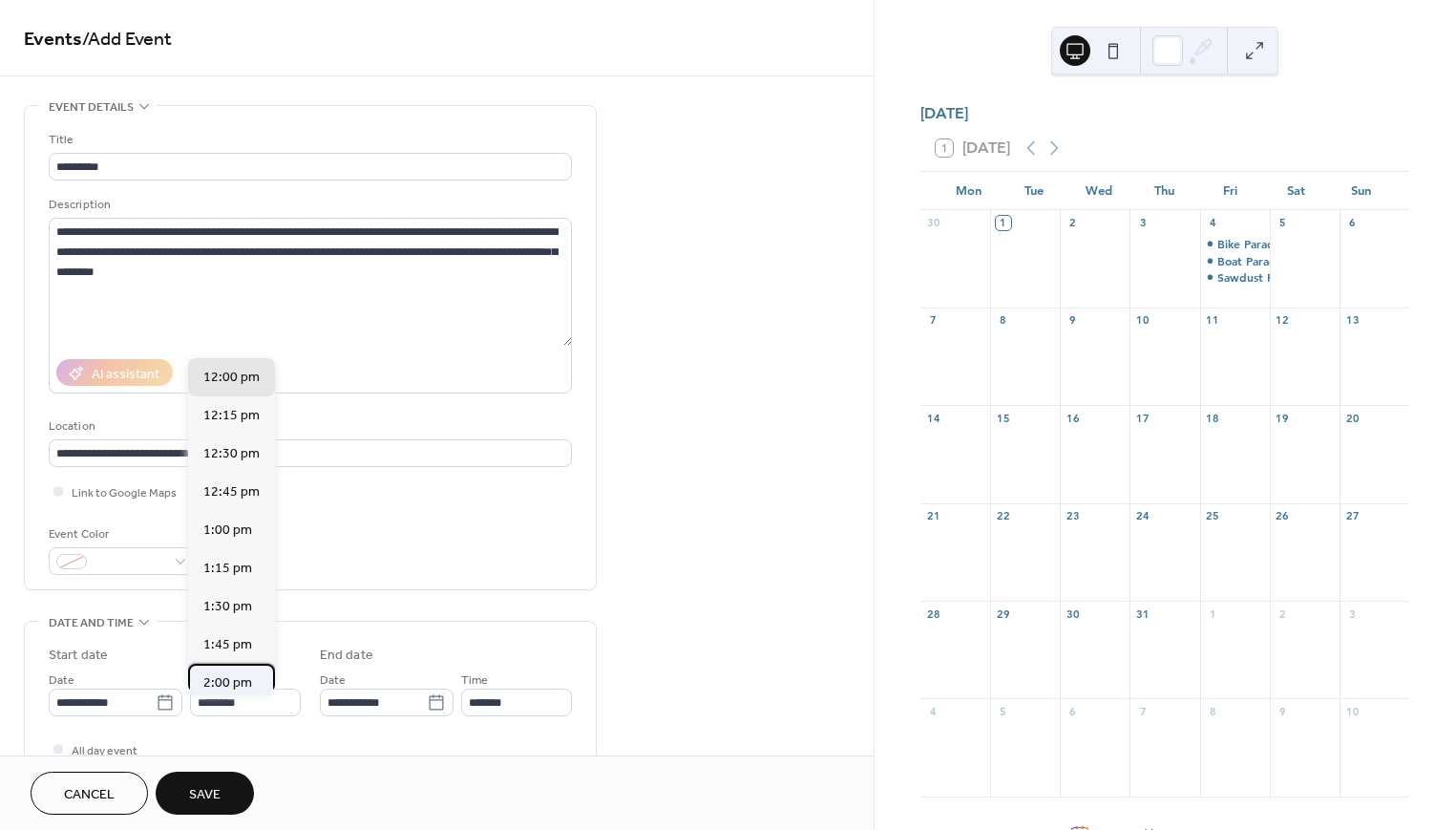 click on "2:00 pm" at bounding box center (227, 683) 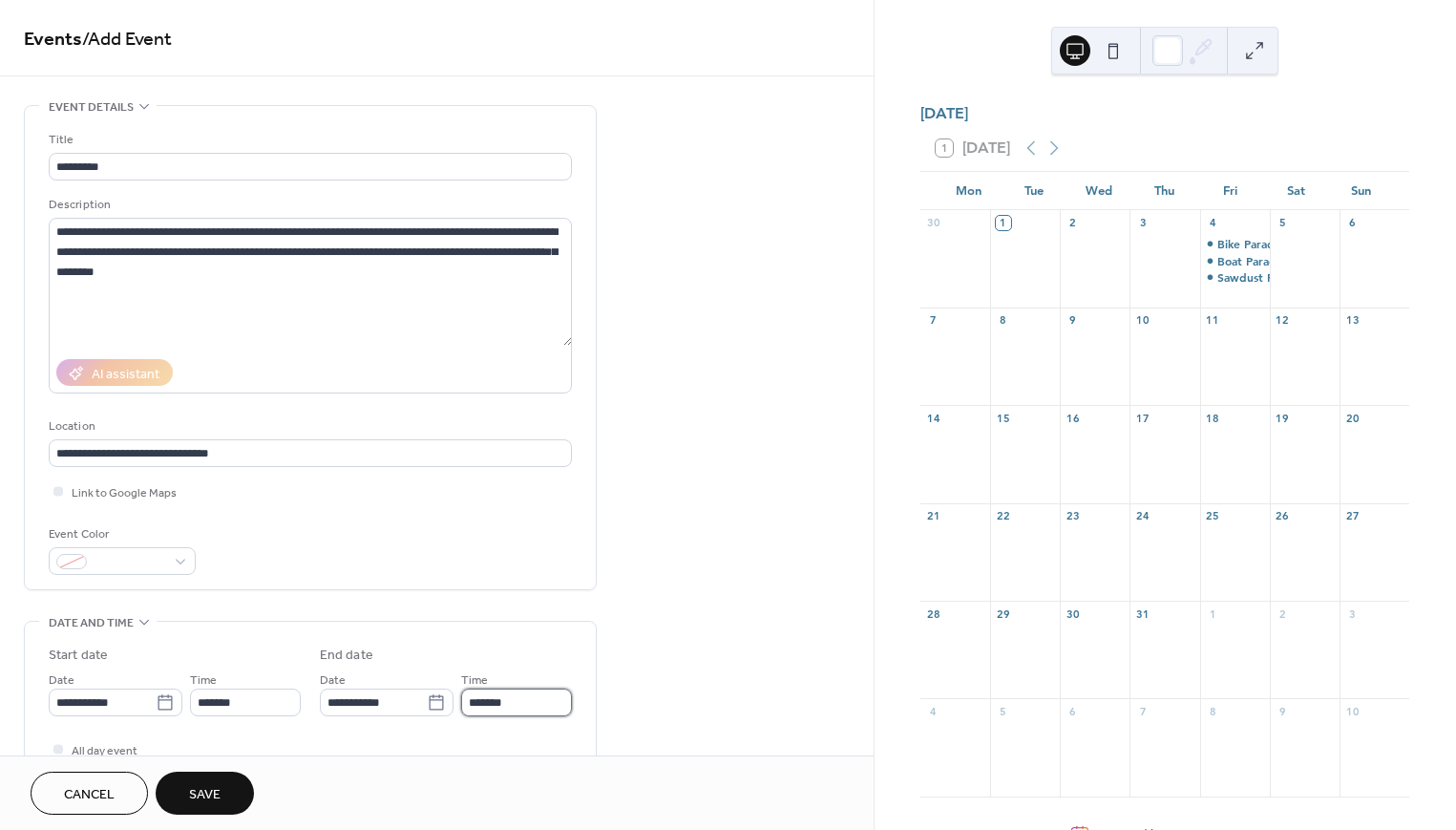 click on "*******" at bounding box center [517, 702] 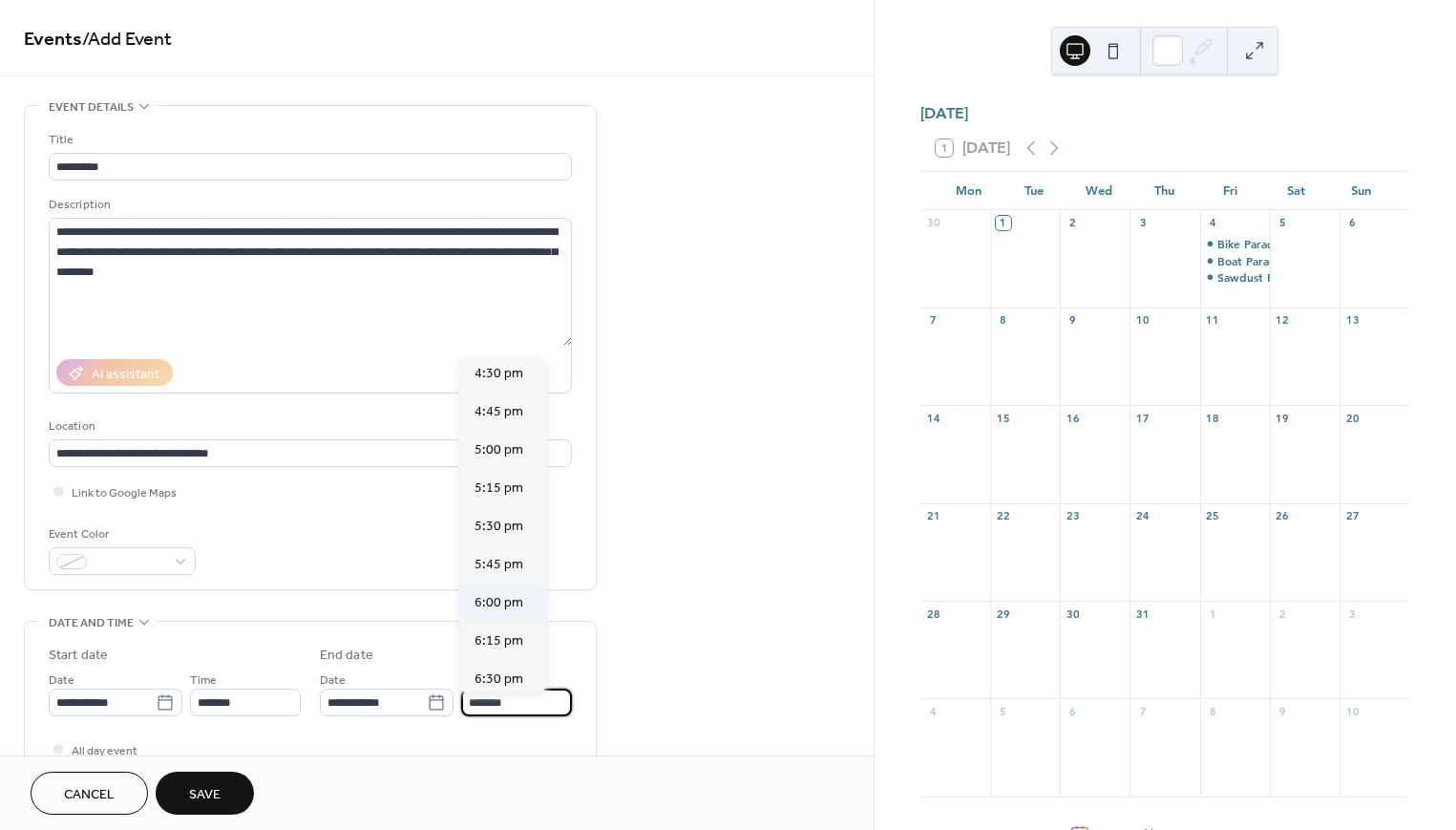 scroll, scrollTop: 349, scrollLeft: 0, axis: vertical 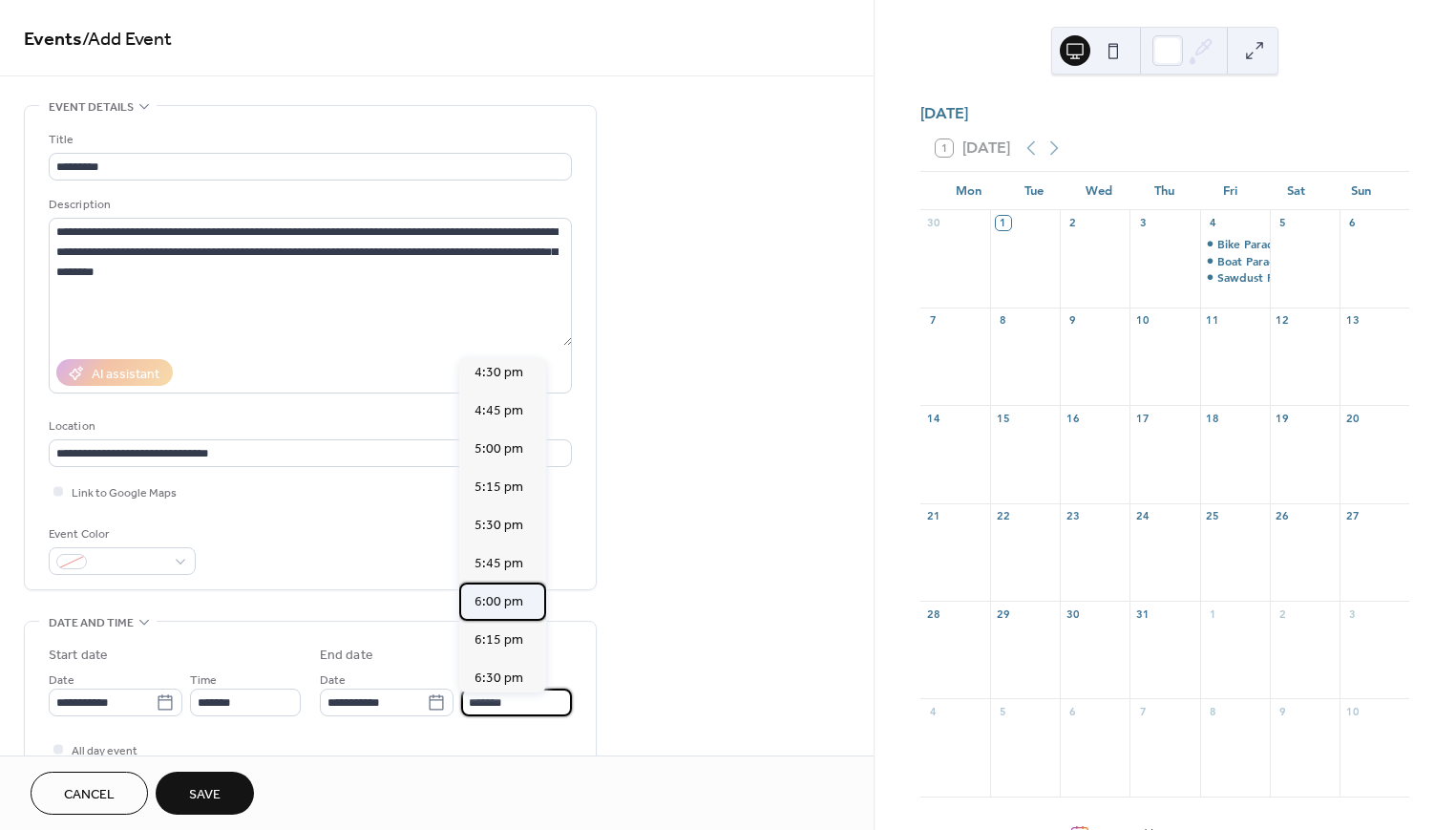 click on "6:00 pm" at bounding box center (498, 602) 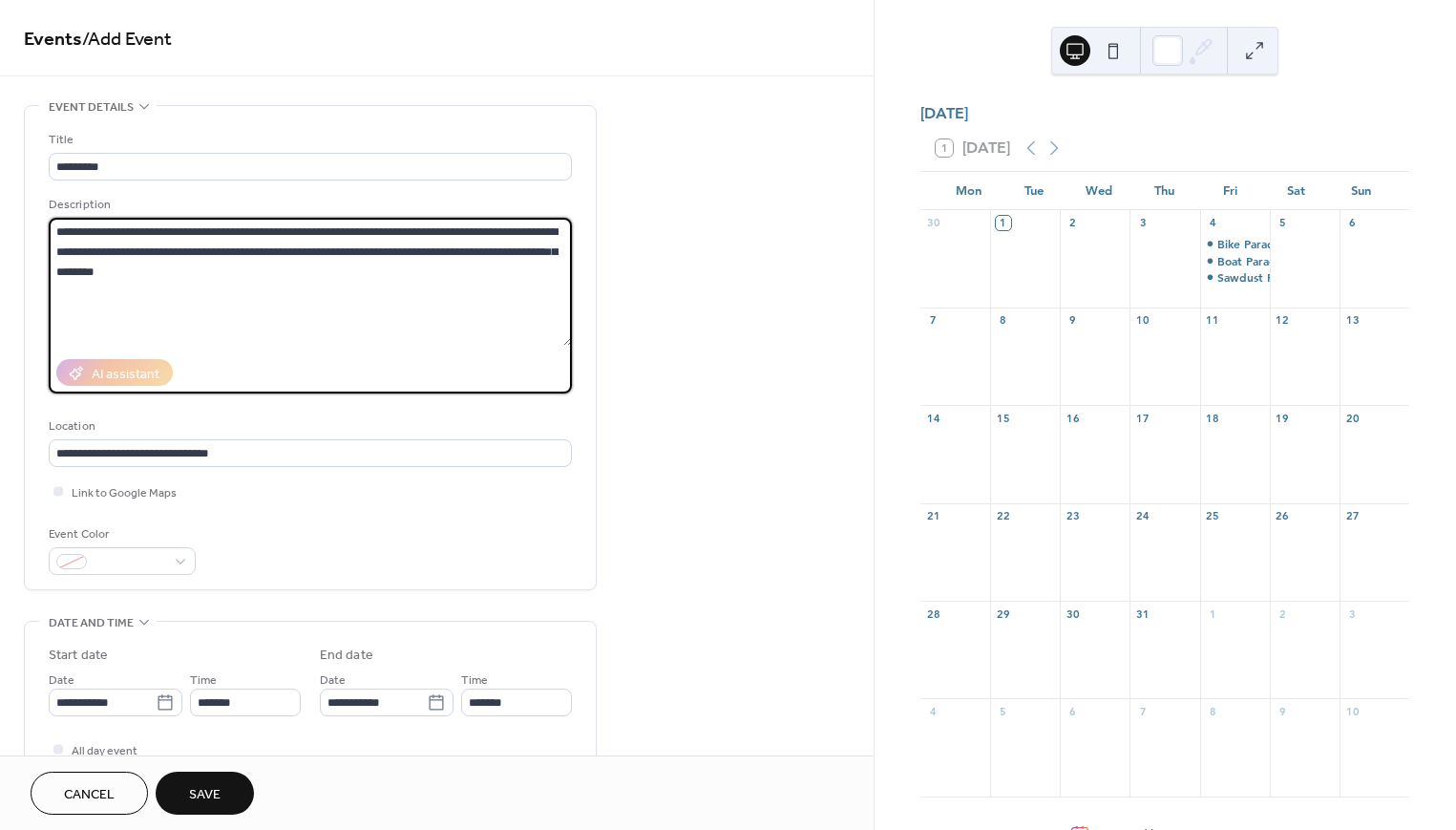 click on "**********" at bounding box center [310, 282] 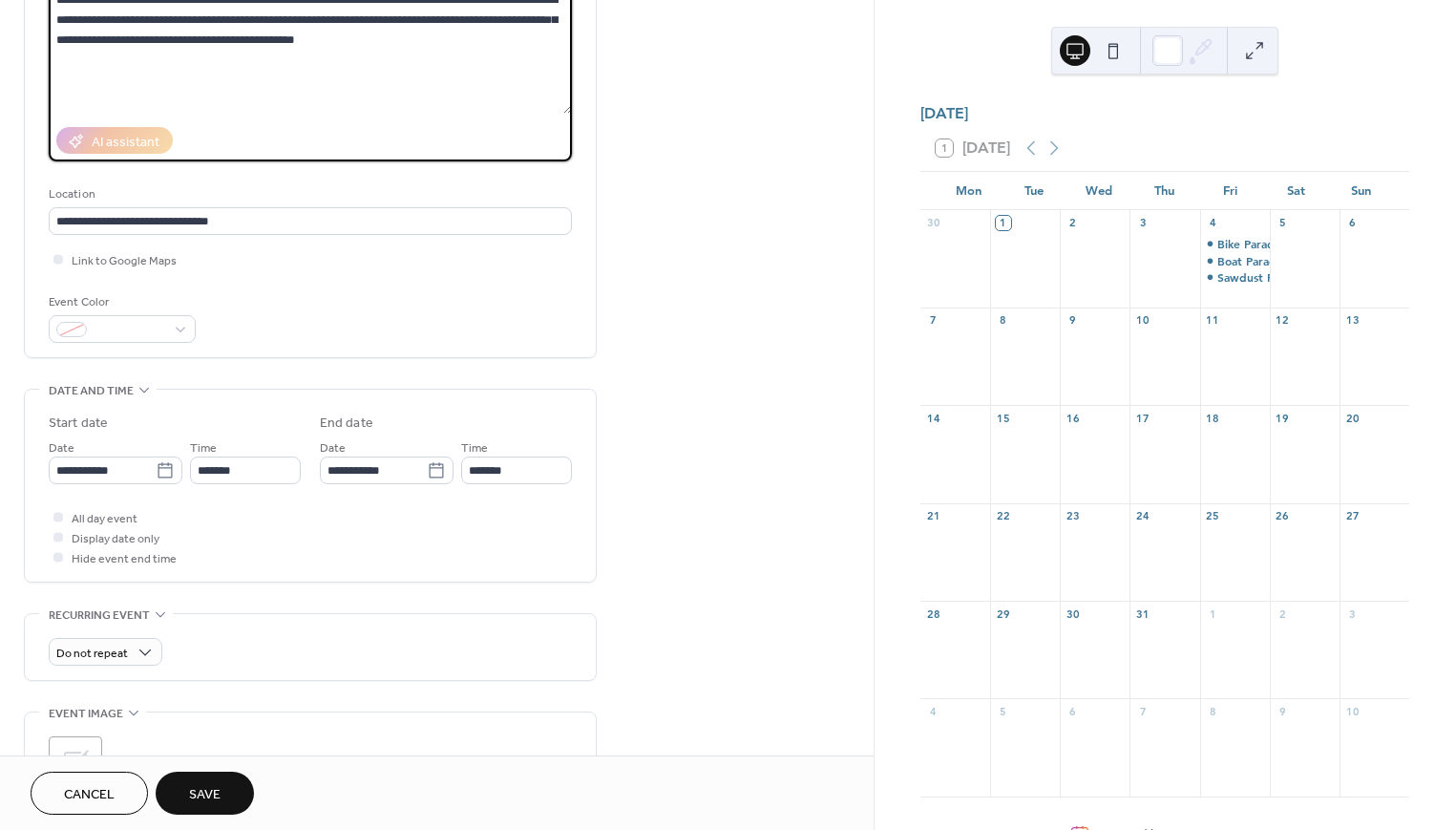 scroll, scrollTop: 233, scrollLeft: 0, axis: vertical 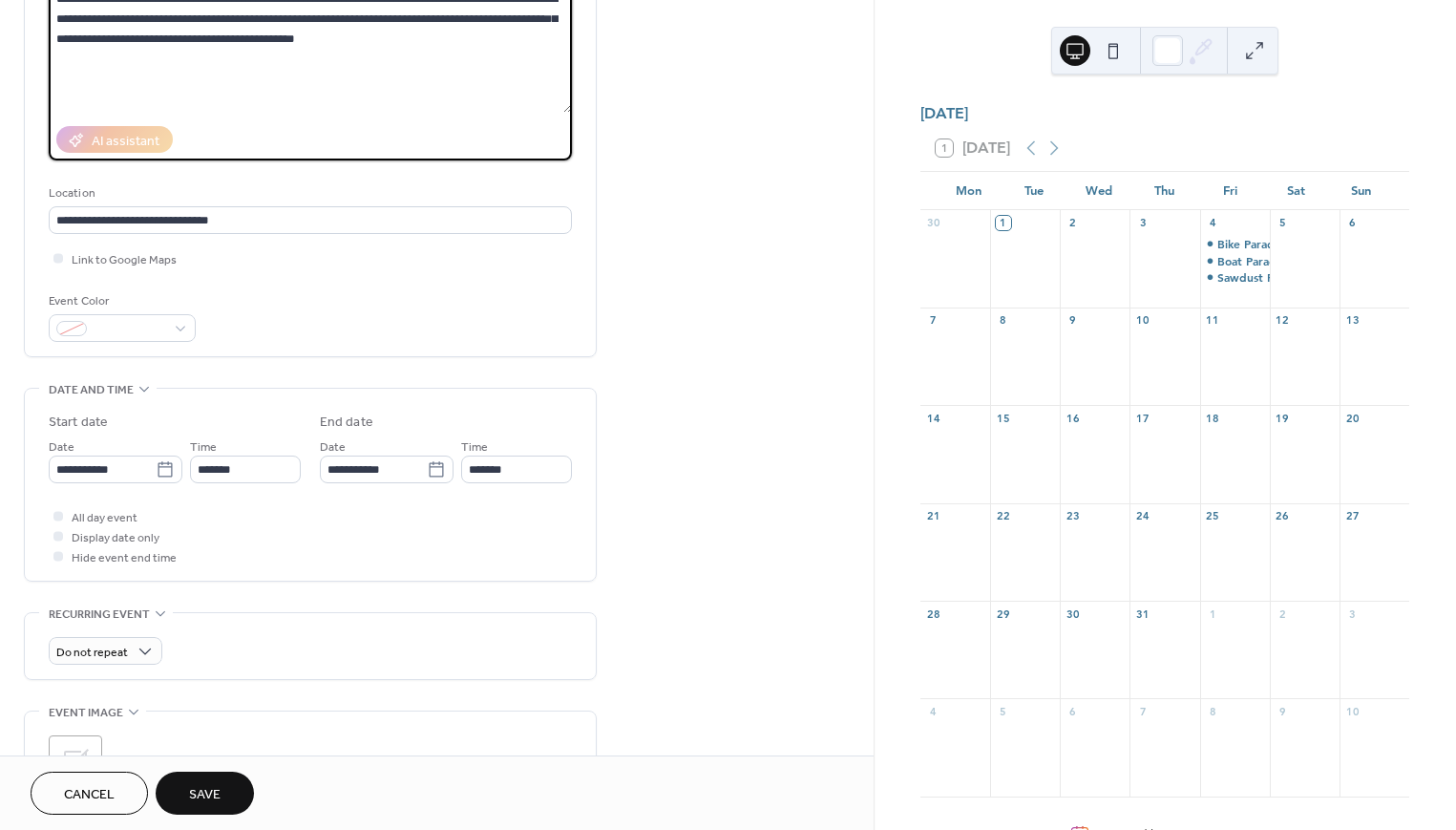 type on "**********" 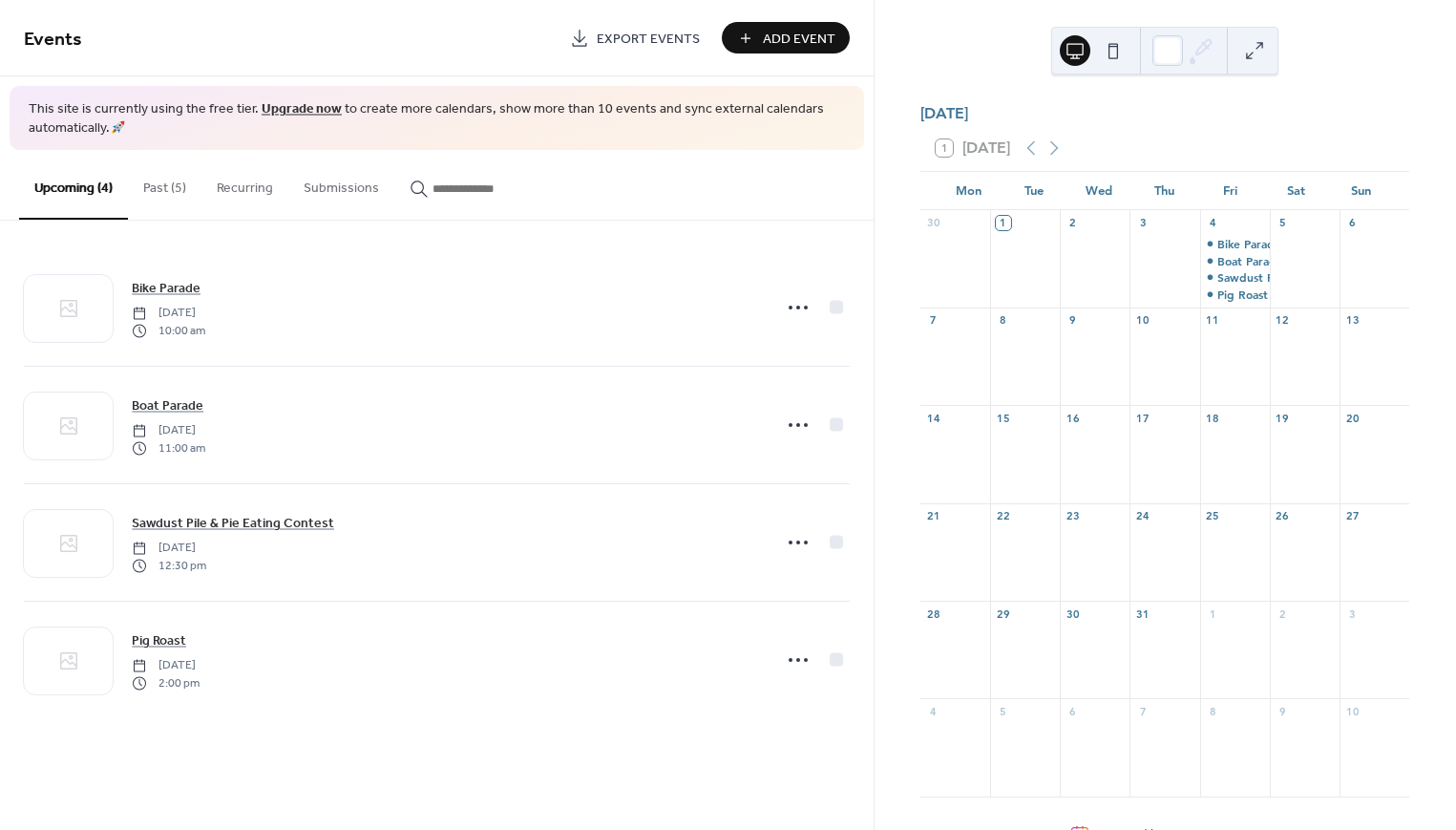 click on "Add Event" at bounding box center (799, 39) 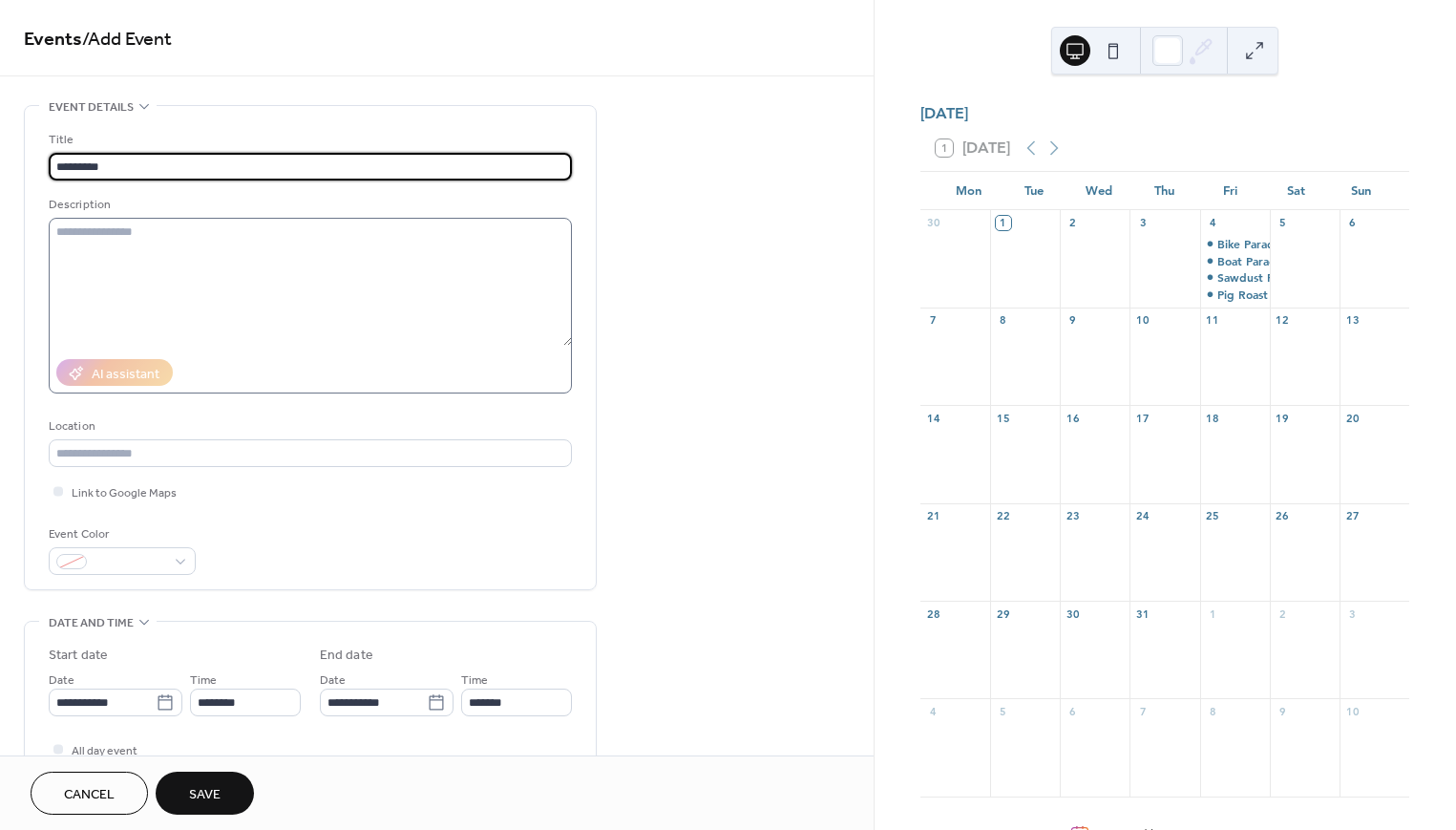 type on "*********" 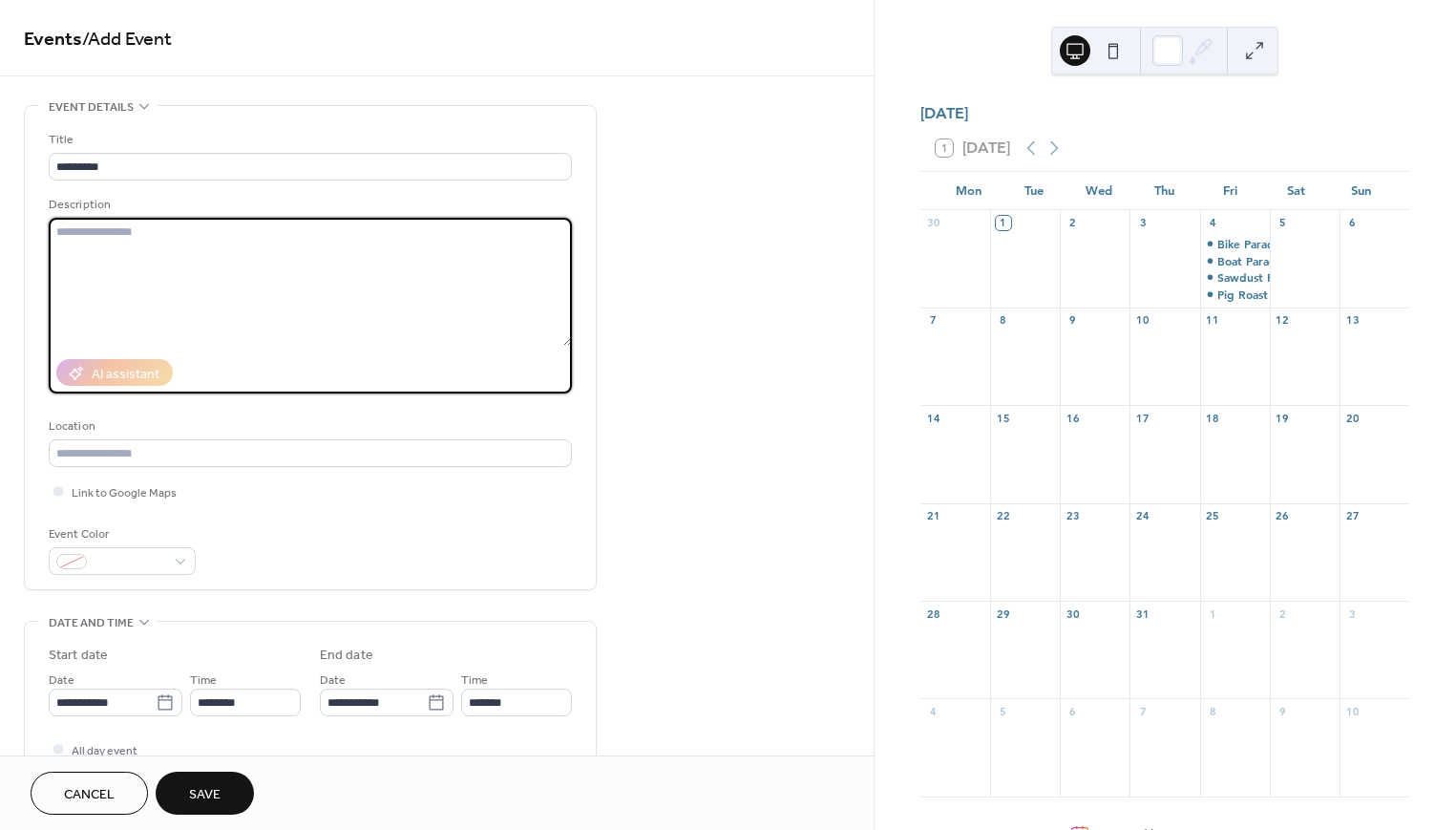 click at bounding box center (310, 282) 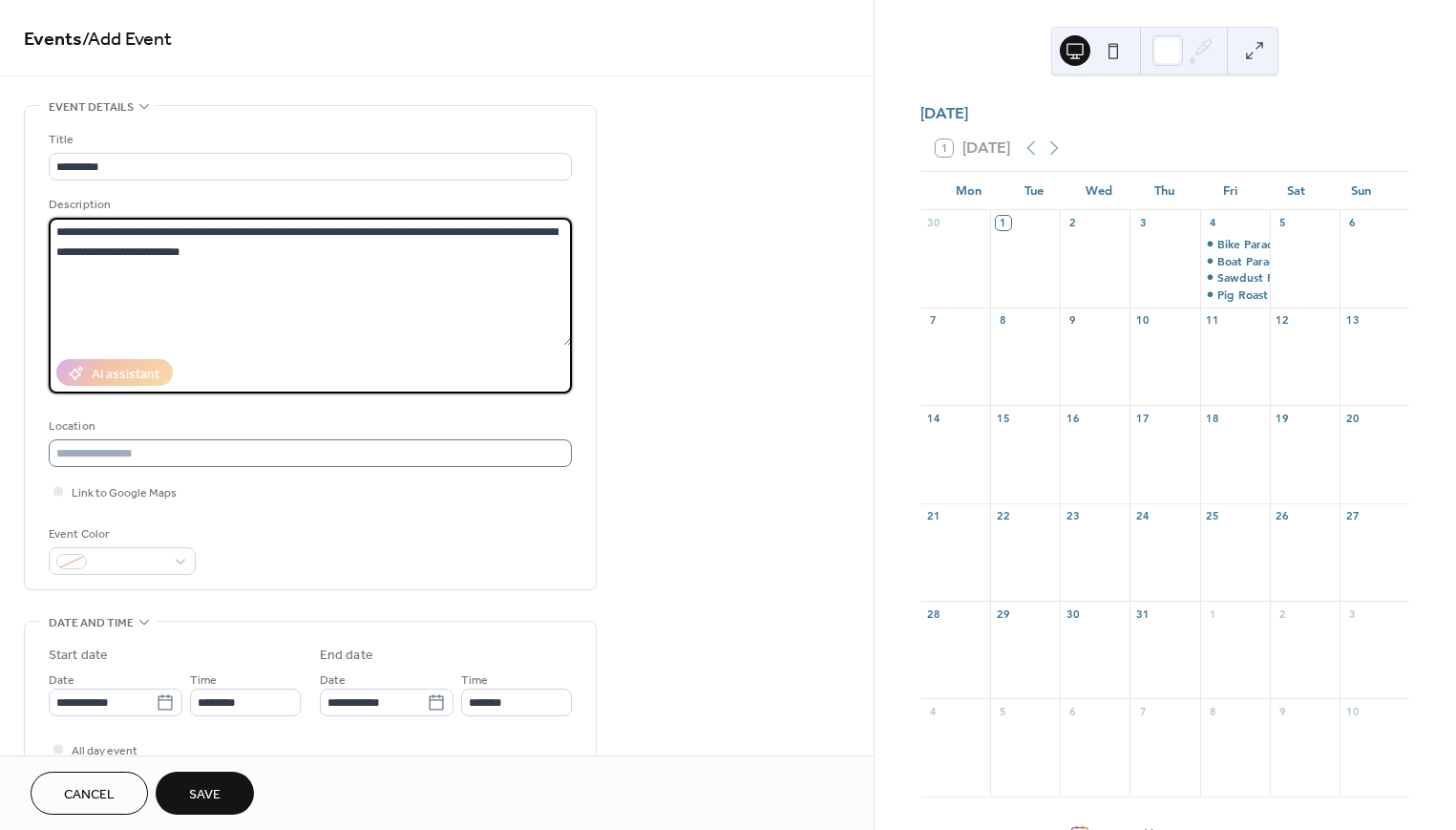 type on "**********" 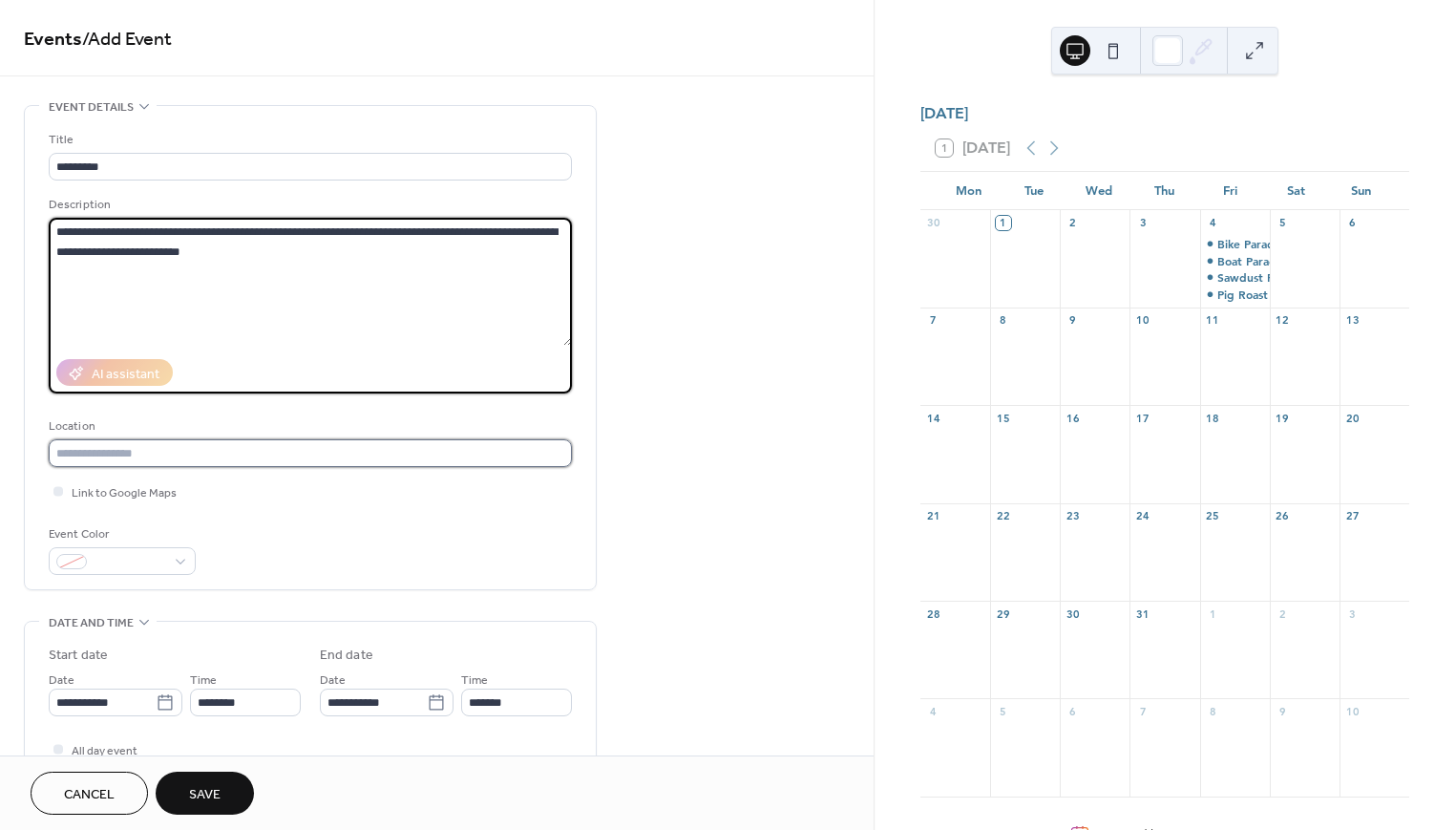 click at bounding box center (310, 453) 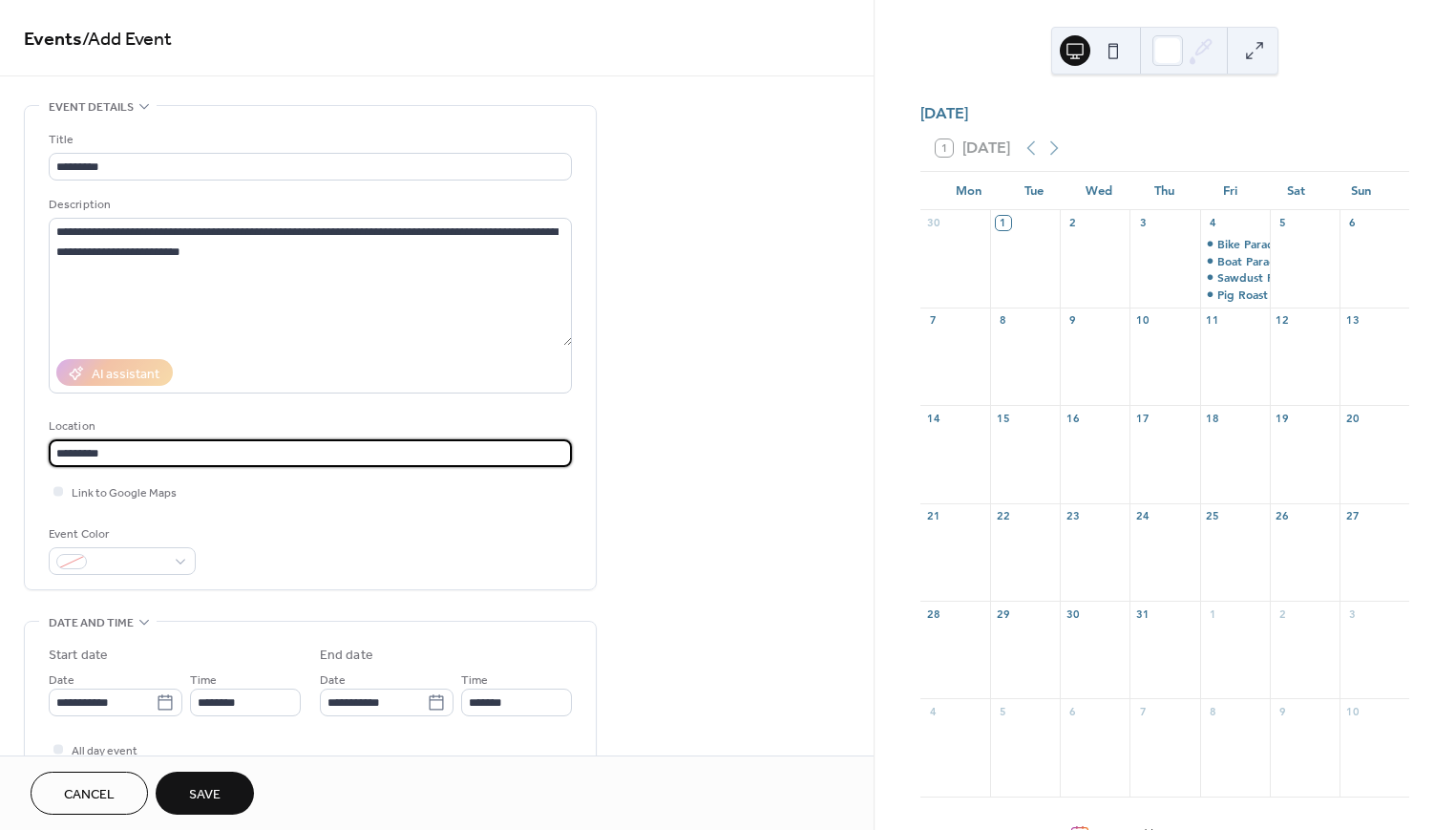 type on "*********" 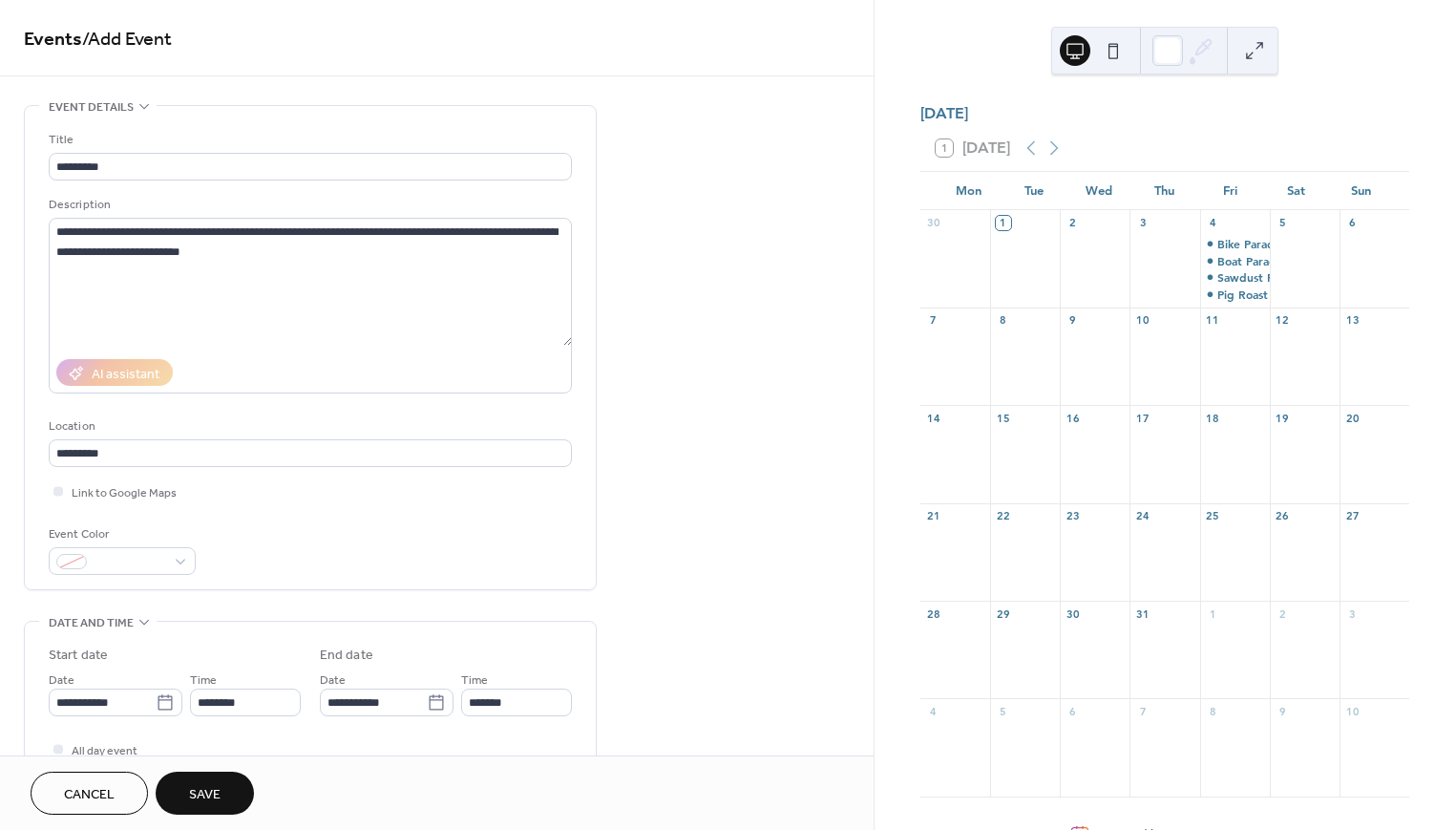 click on "Link to Google Maps" at bounding box center [310, 491] 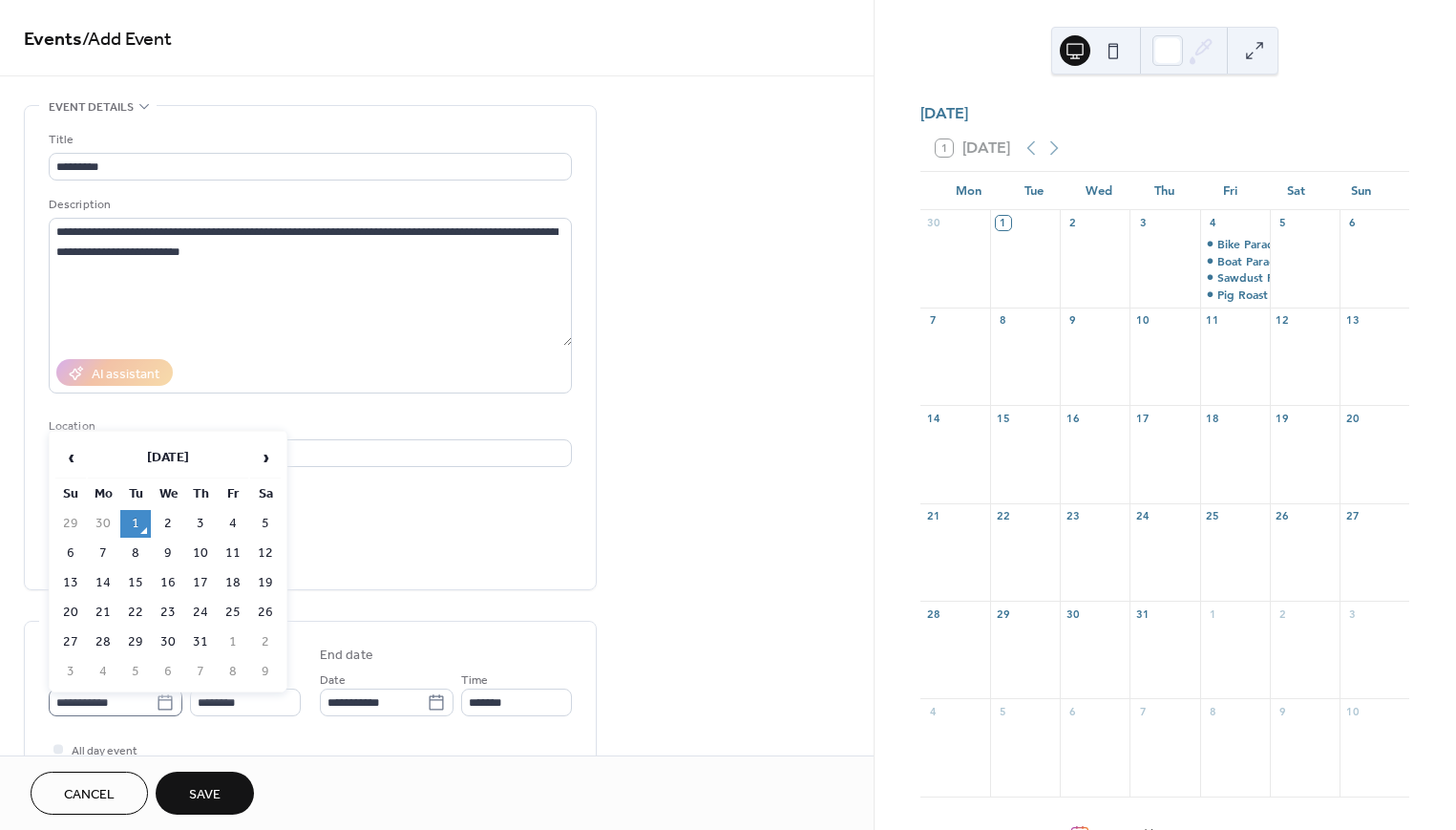 click 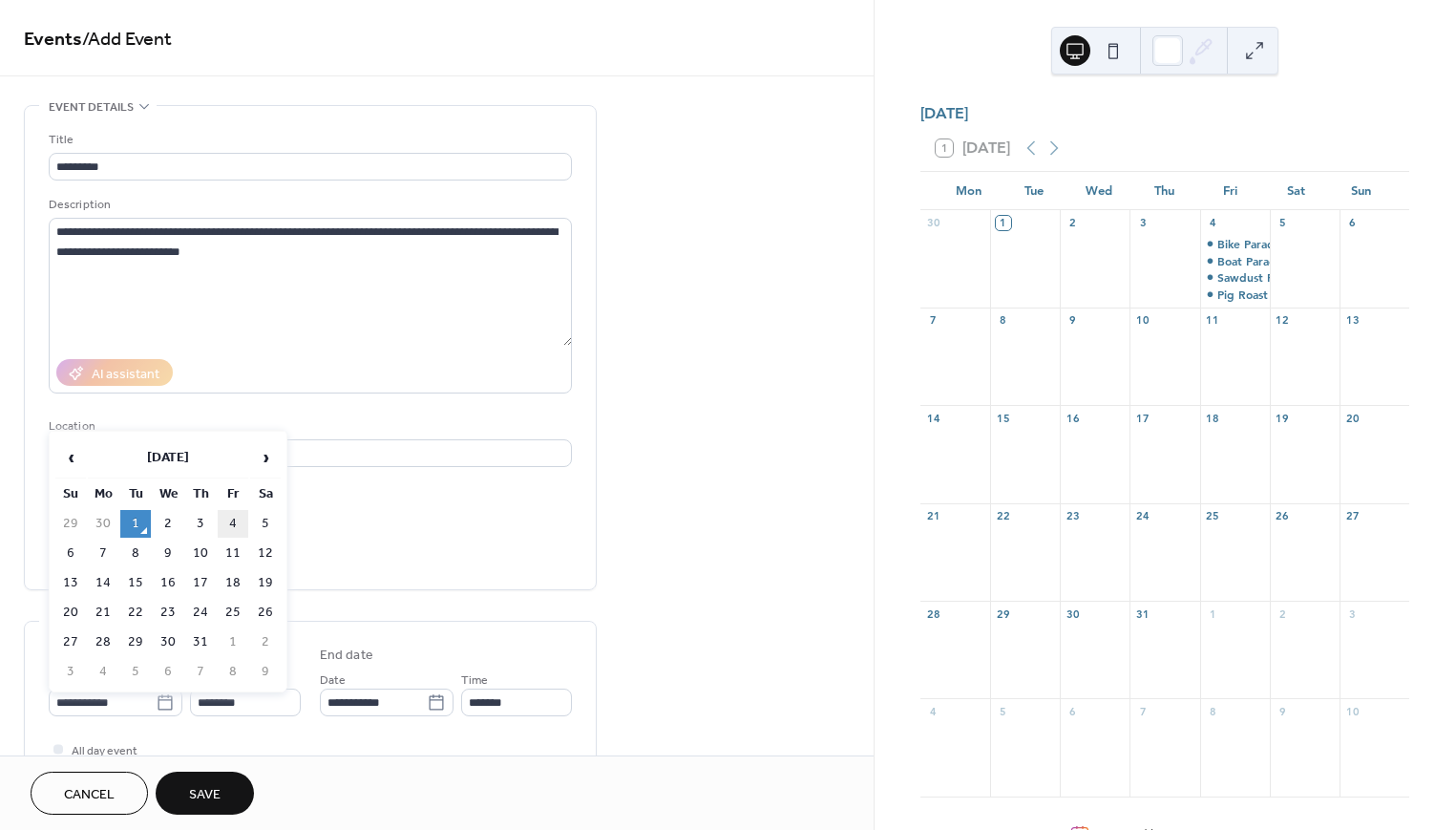 click on "4" at bounding box center (233, 523) 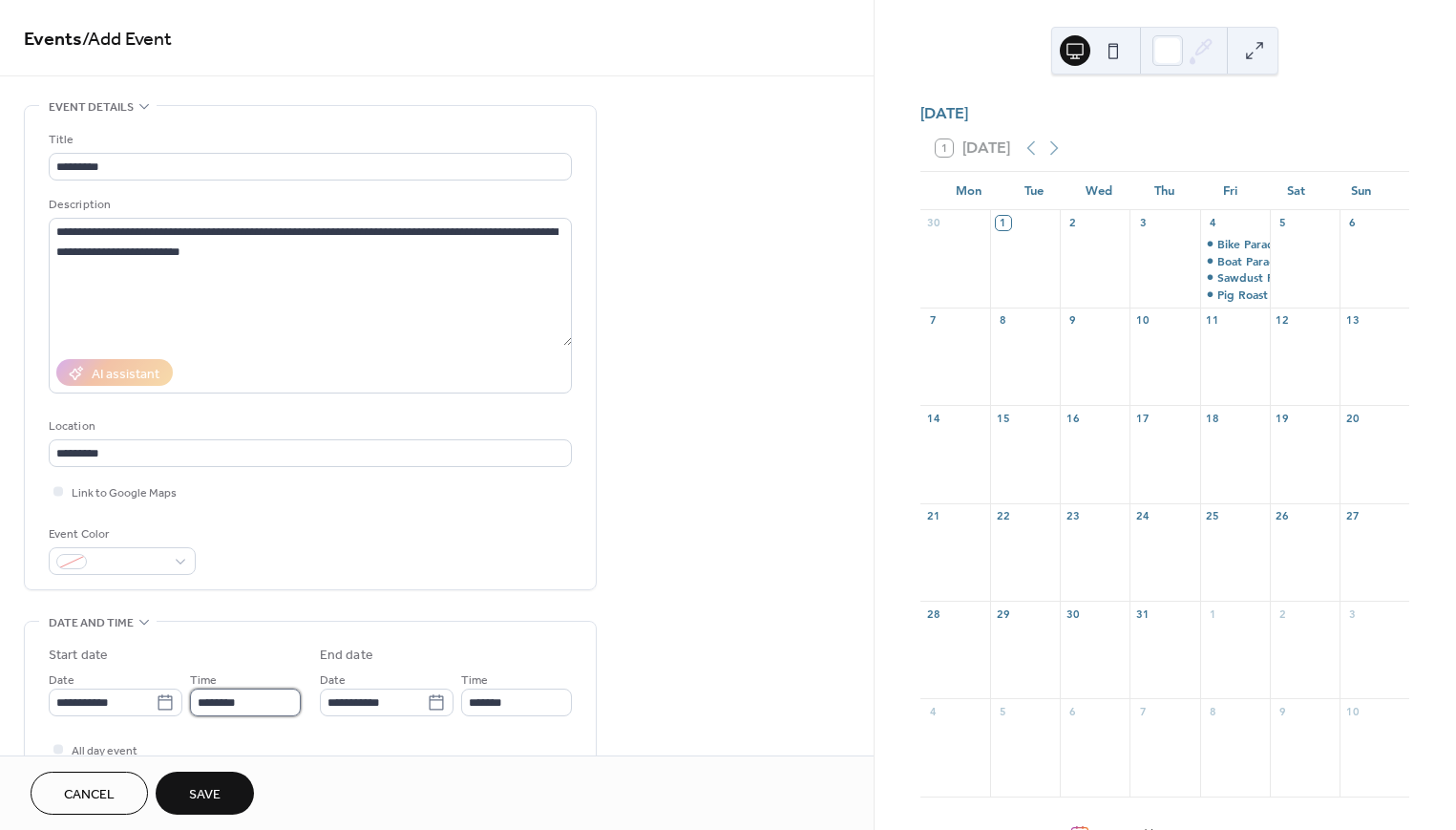 click on "********" at bounding box center [245, 702] 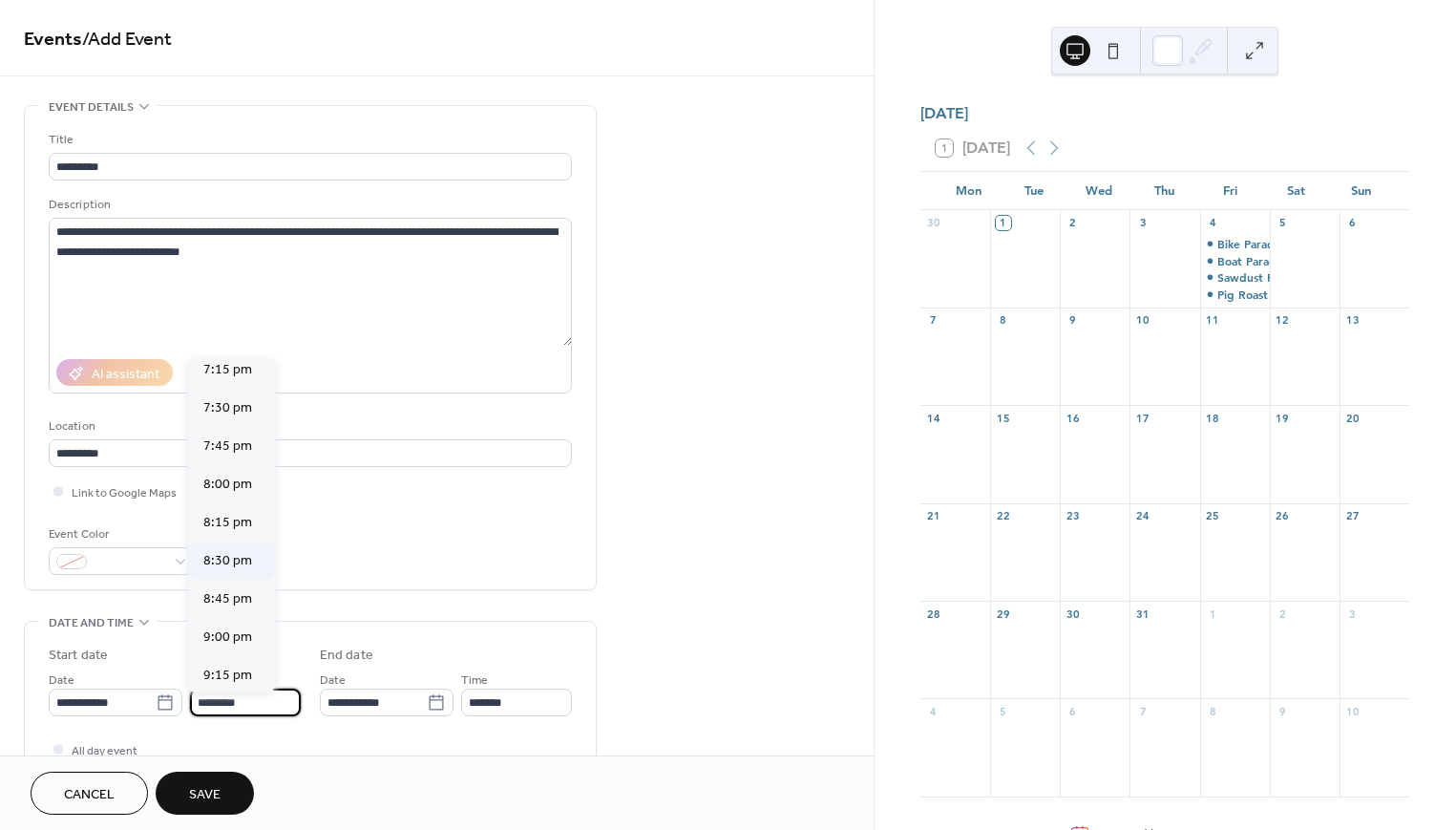 scroll, scrollTop: 2951, scrollLeft: 0, axis: vertical 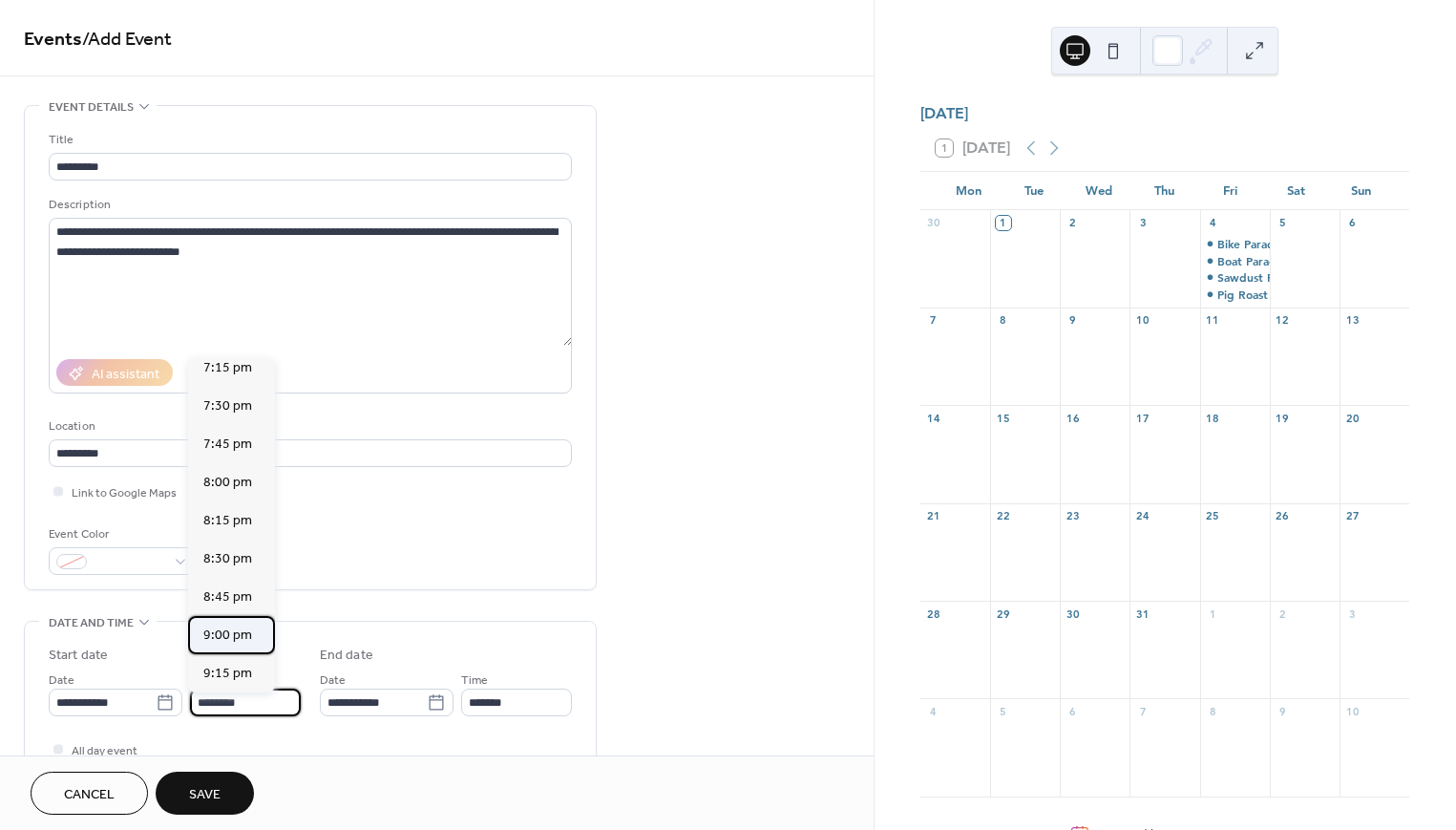click on "9:00 pm" at bounding box center [227, 635] 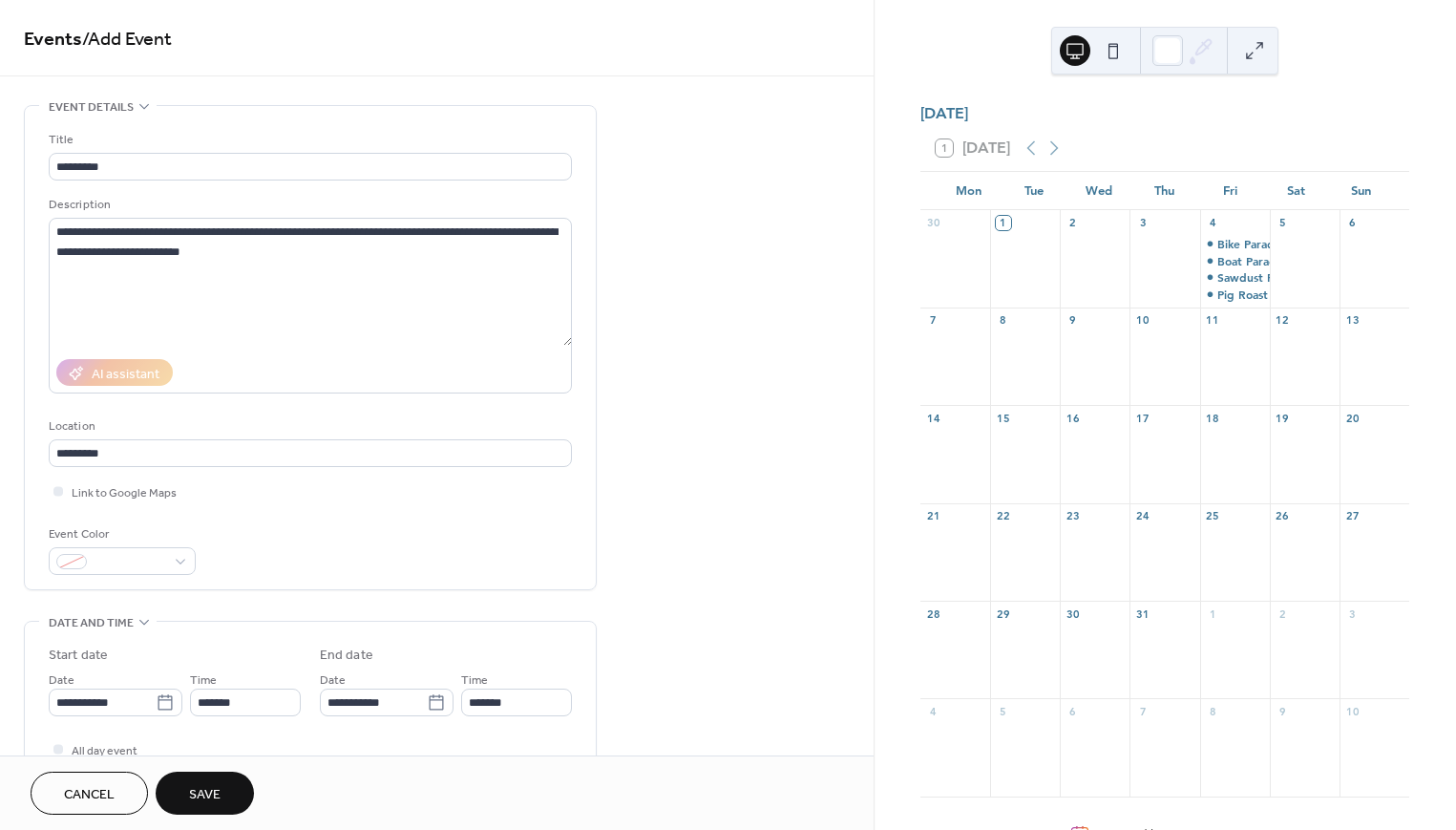 type on "*******" 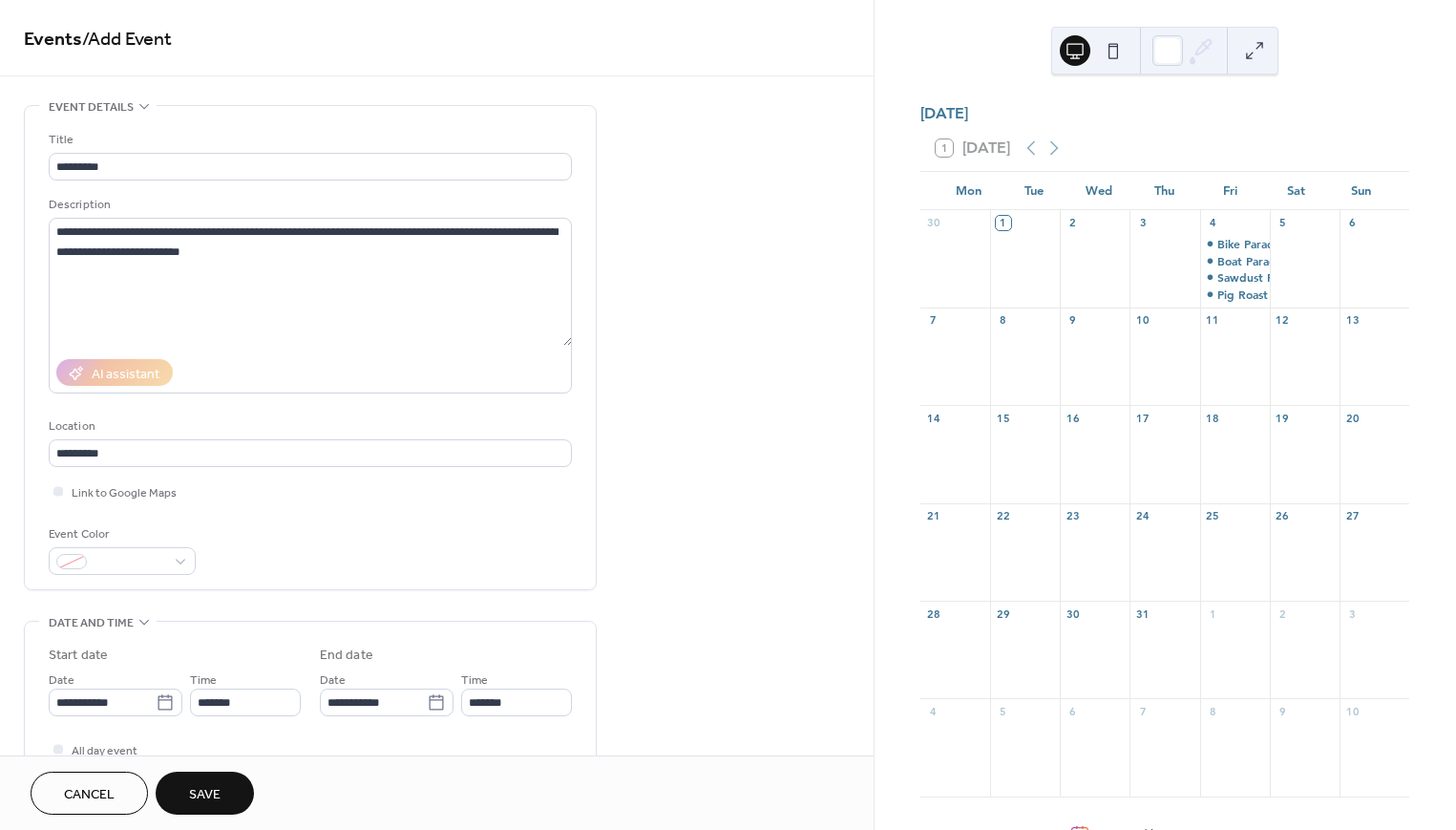 type on "********" 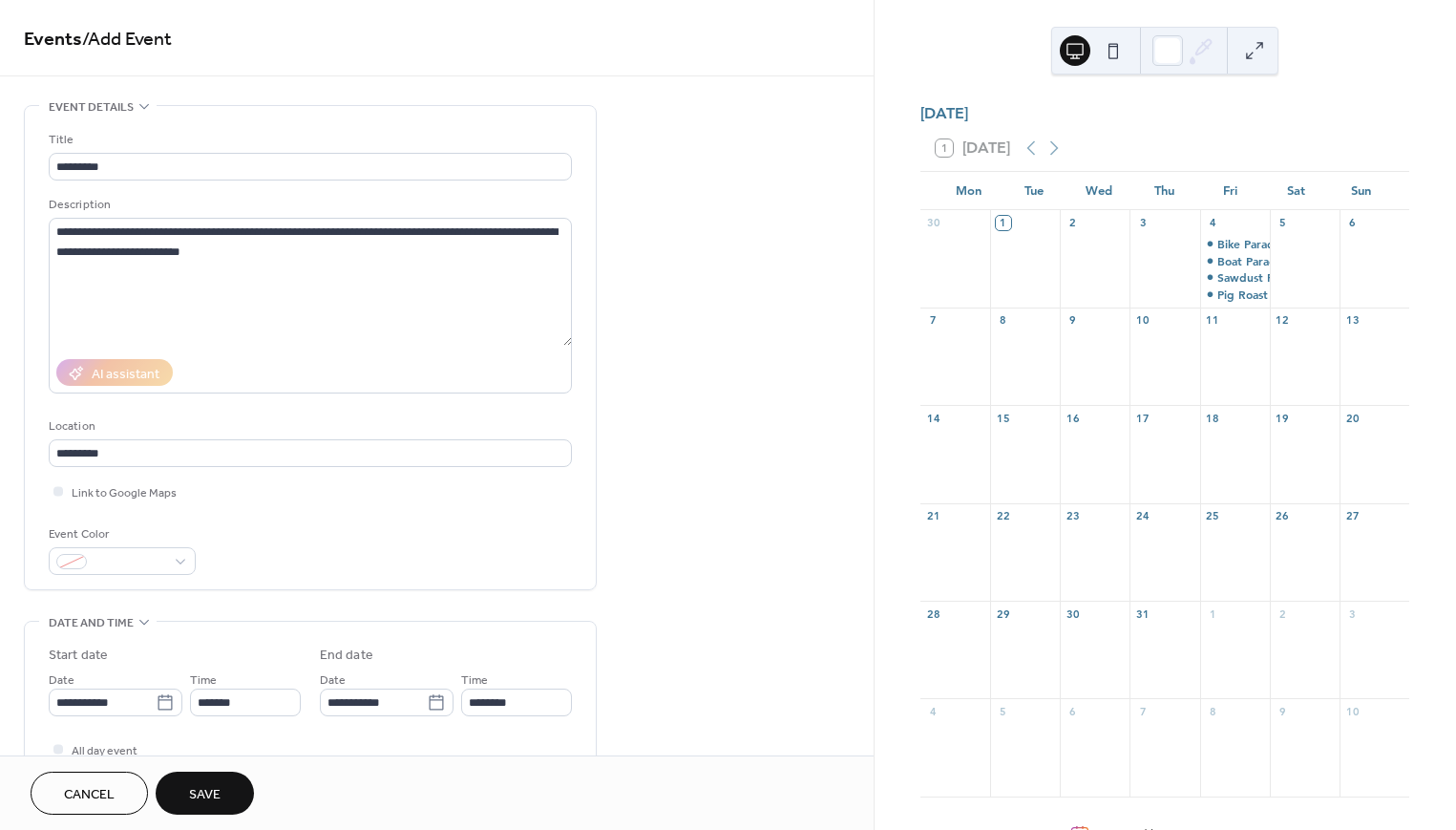 click on "Save" at bounding box center [204, 795] 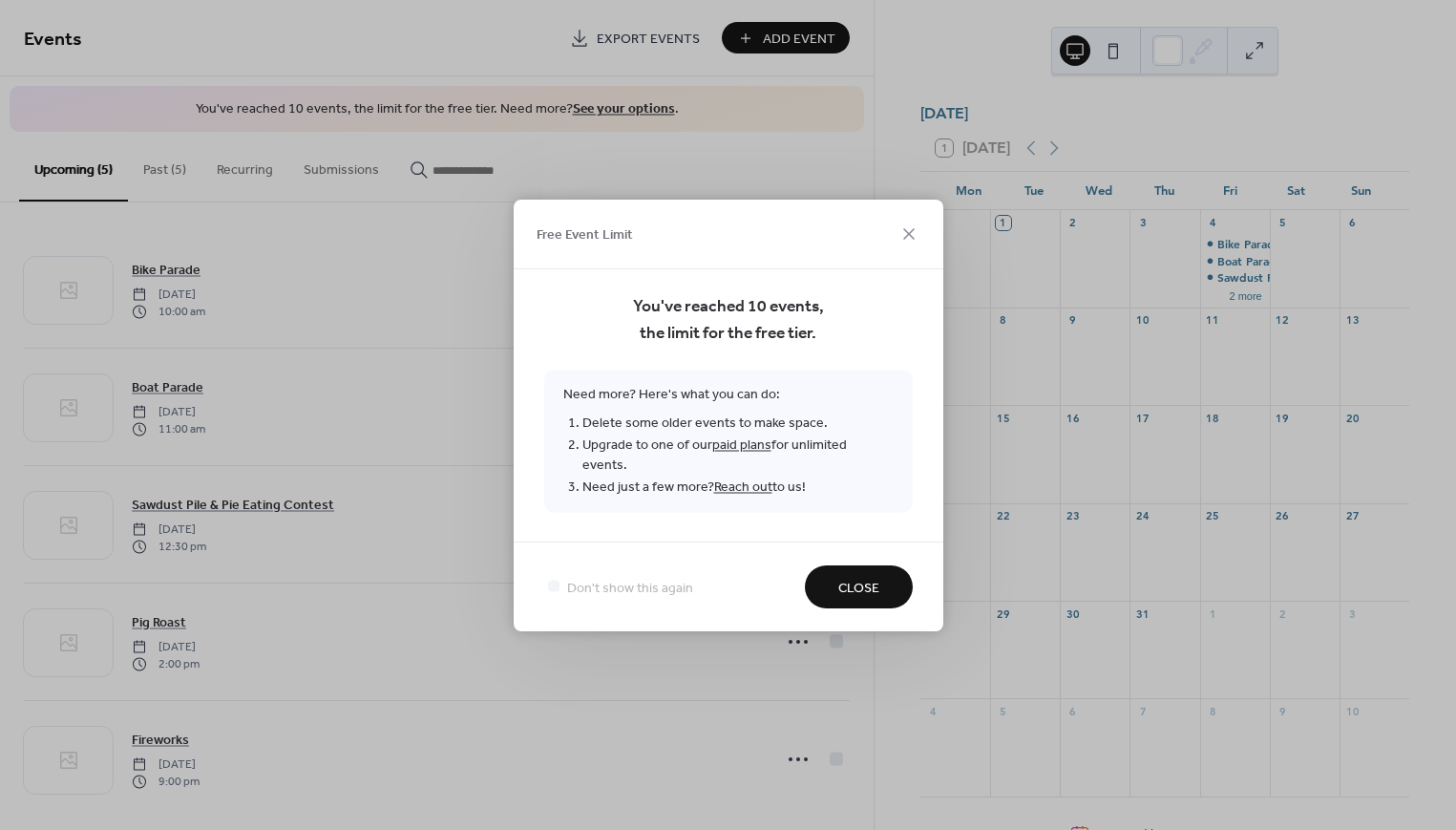 click on "Close" at bounding box center (858, 587) 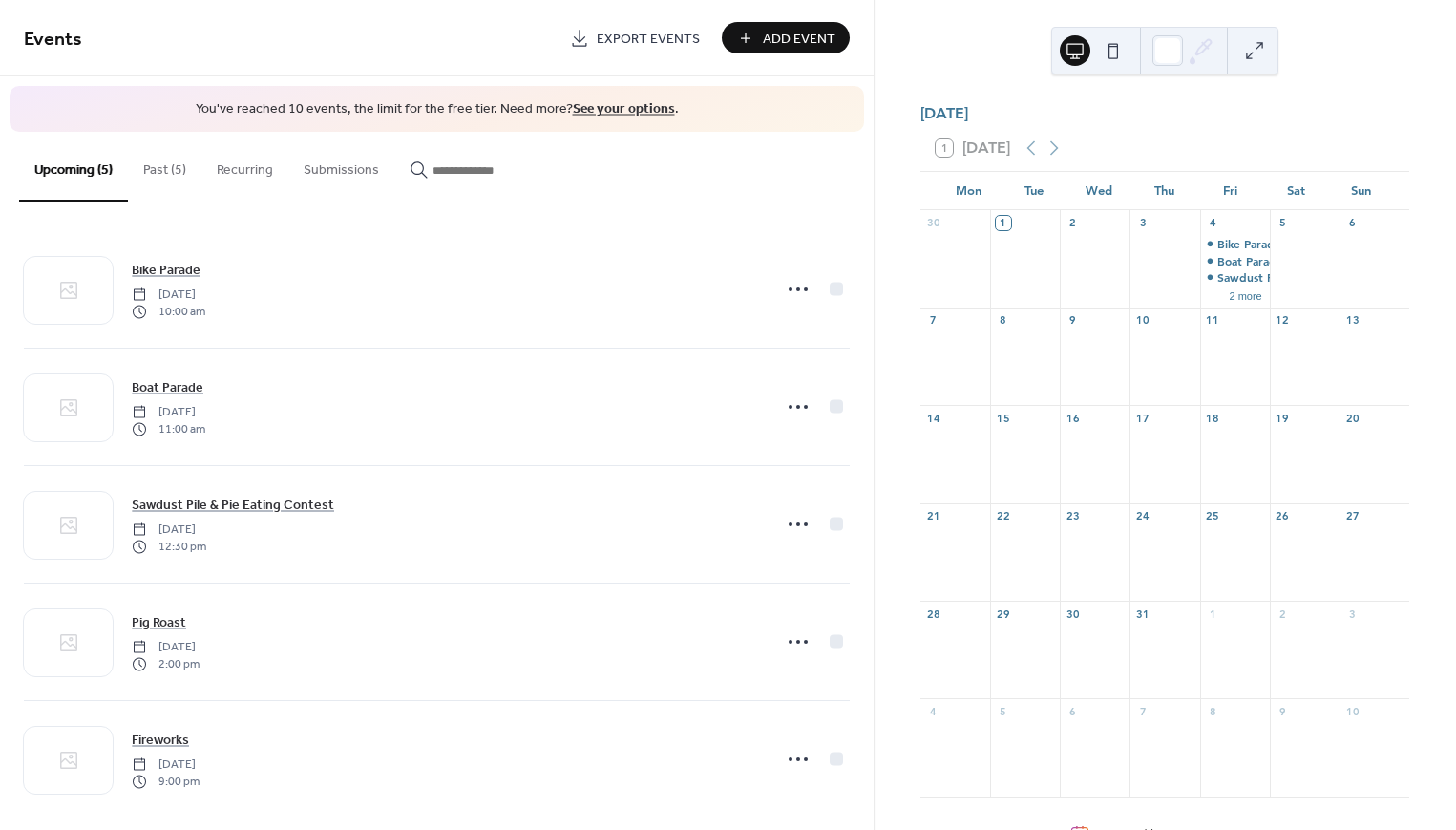 click on "Past  (5)" at bounding box center [164, 165] 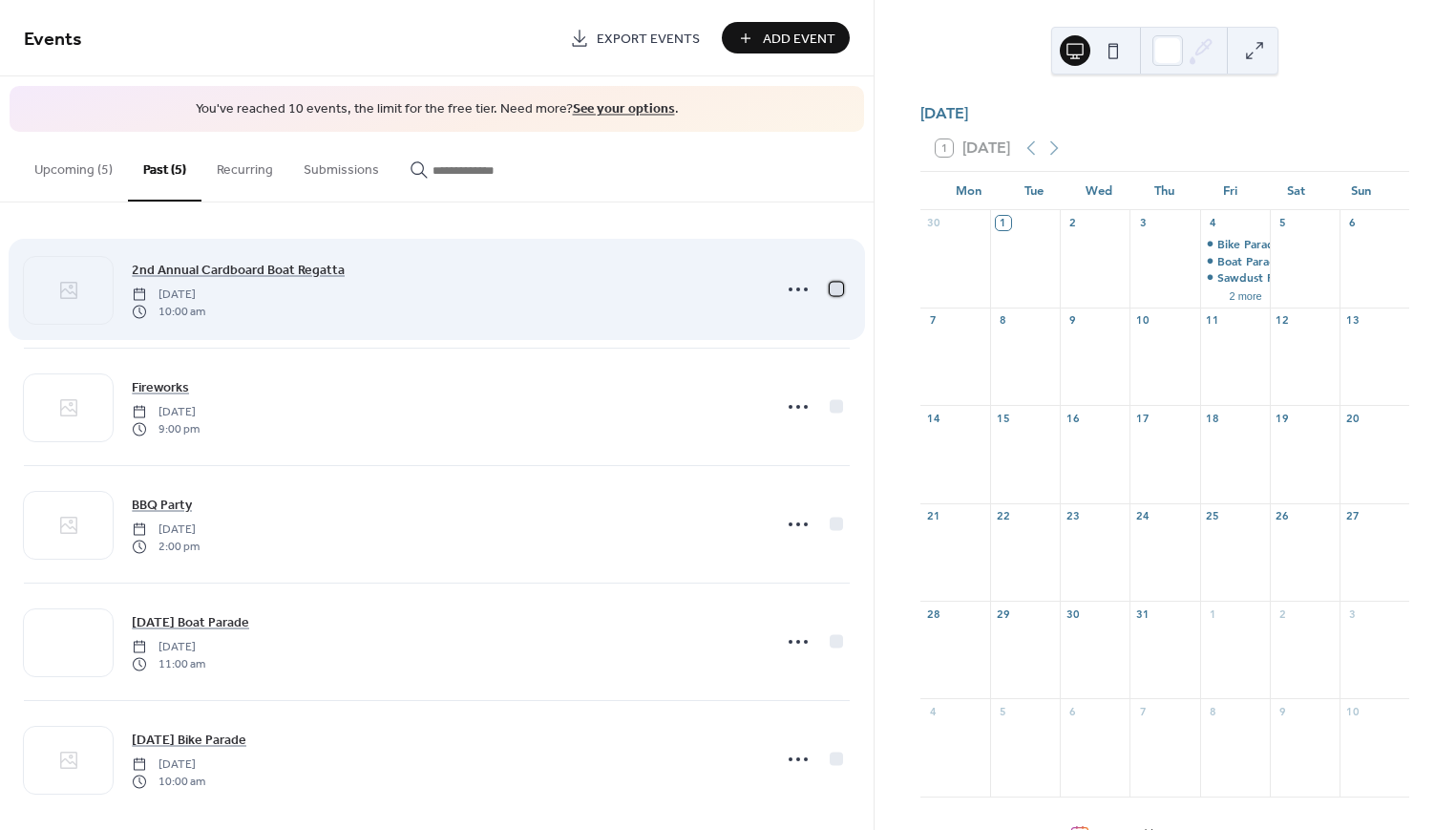 click at bounding box center (836, 288) 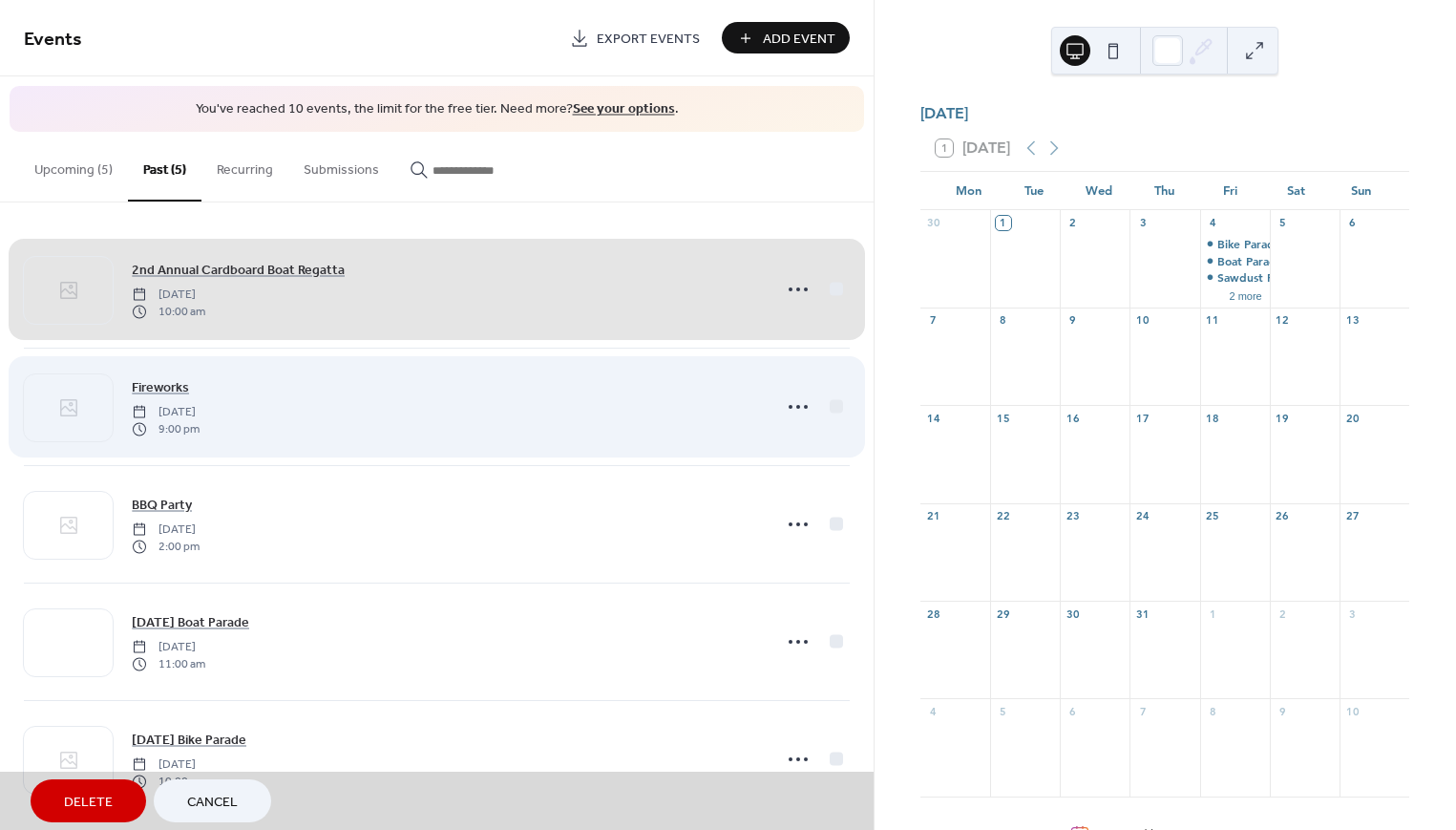 click on "Fireworks Tuesday, July 4, 2023 9:00 pm" at bounding box center (436, 407) 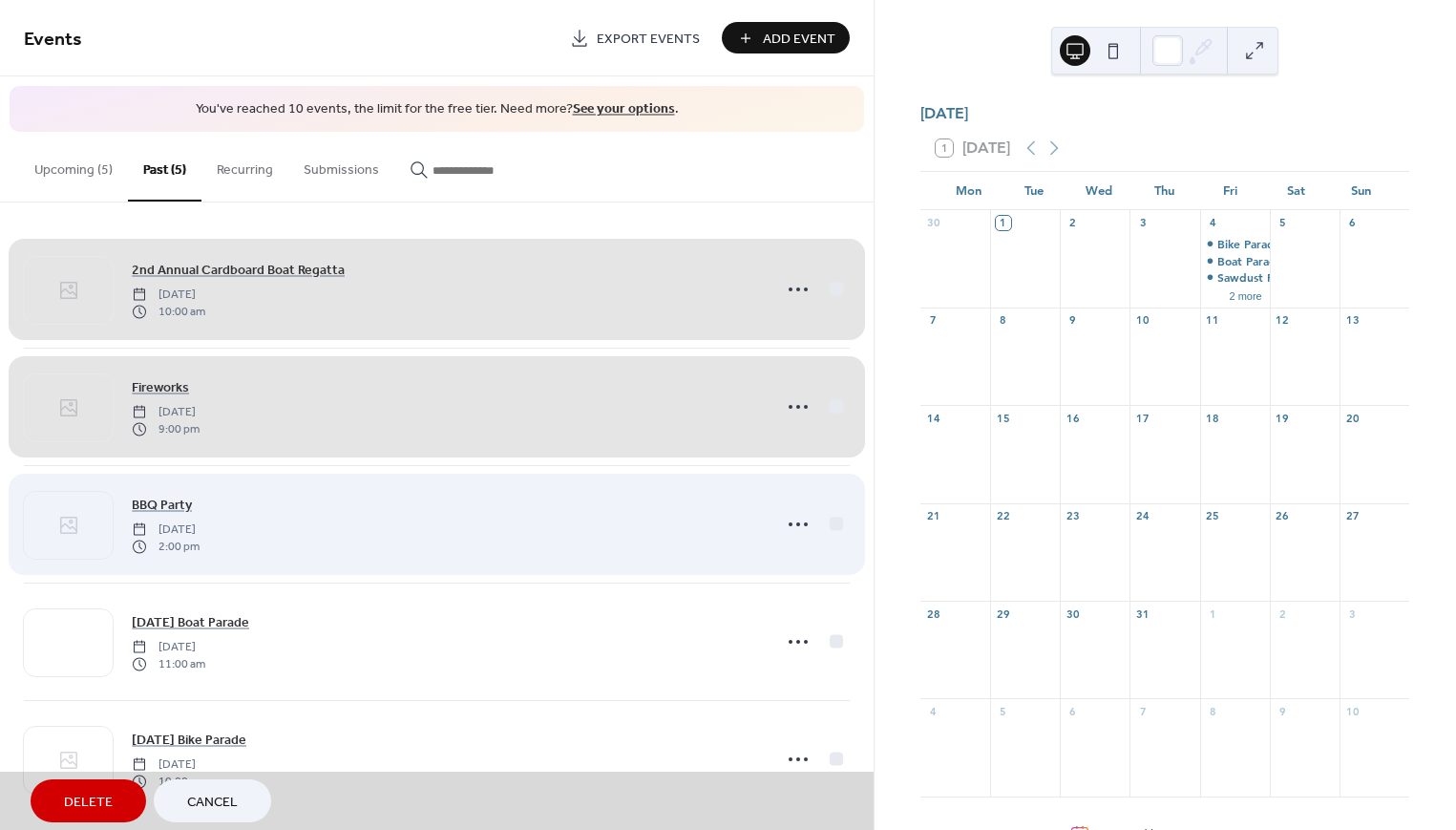 click on "BBQ Party Tuesday, July 4, 2023 2:00 pm" at bounding box center [436, 524] 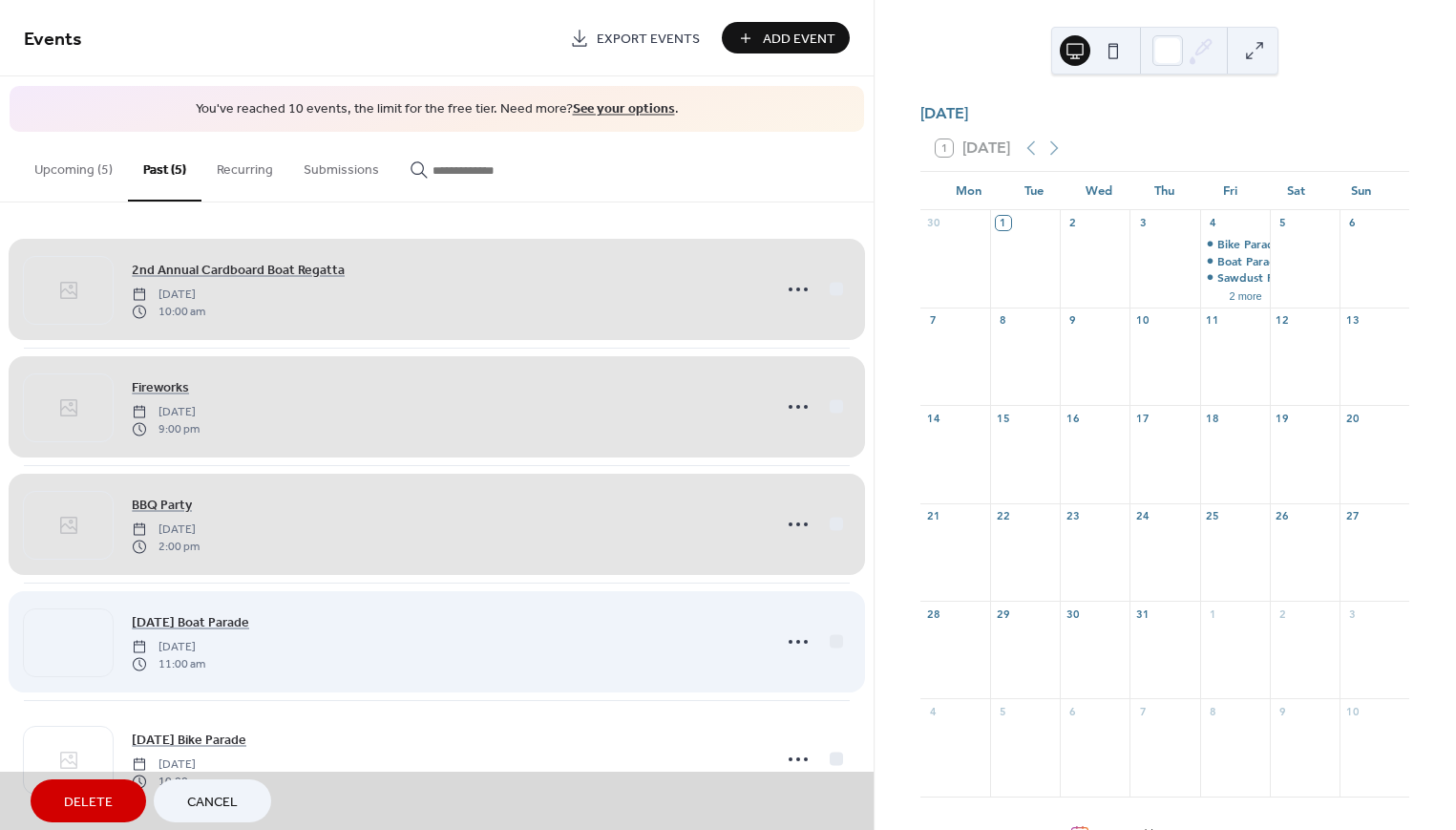 click on "4th of July Boat Parade Tuesday, July 4, 2023 11:00 am" at bounding box center (436, 642) 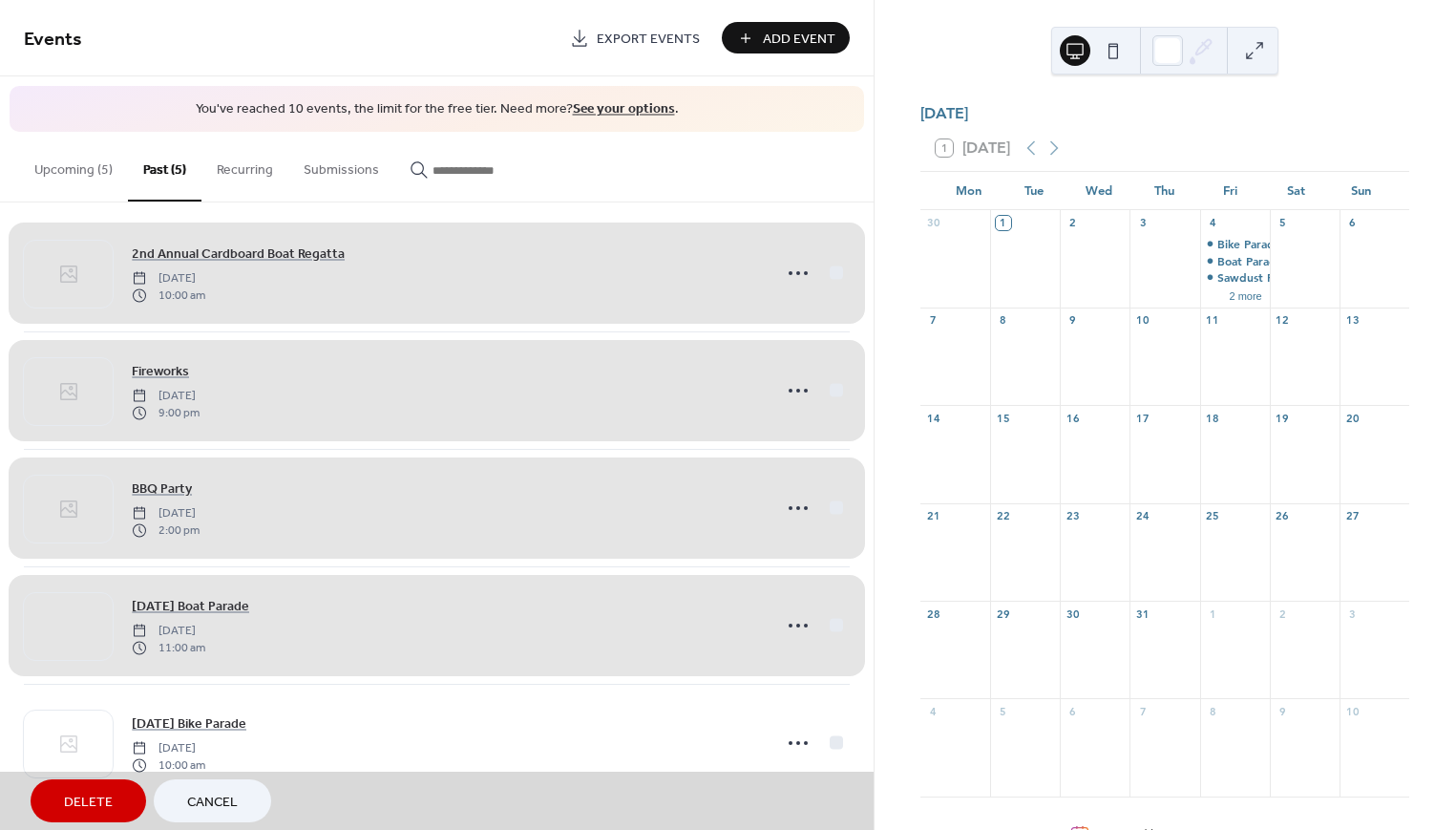 scroll, scrollTop: 15, scrollLeft: 0, axis: vertical 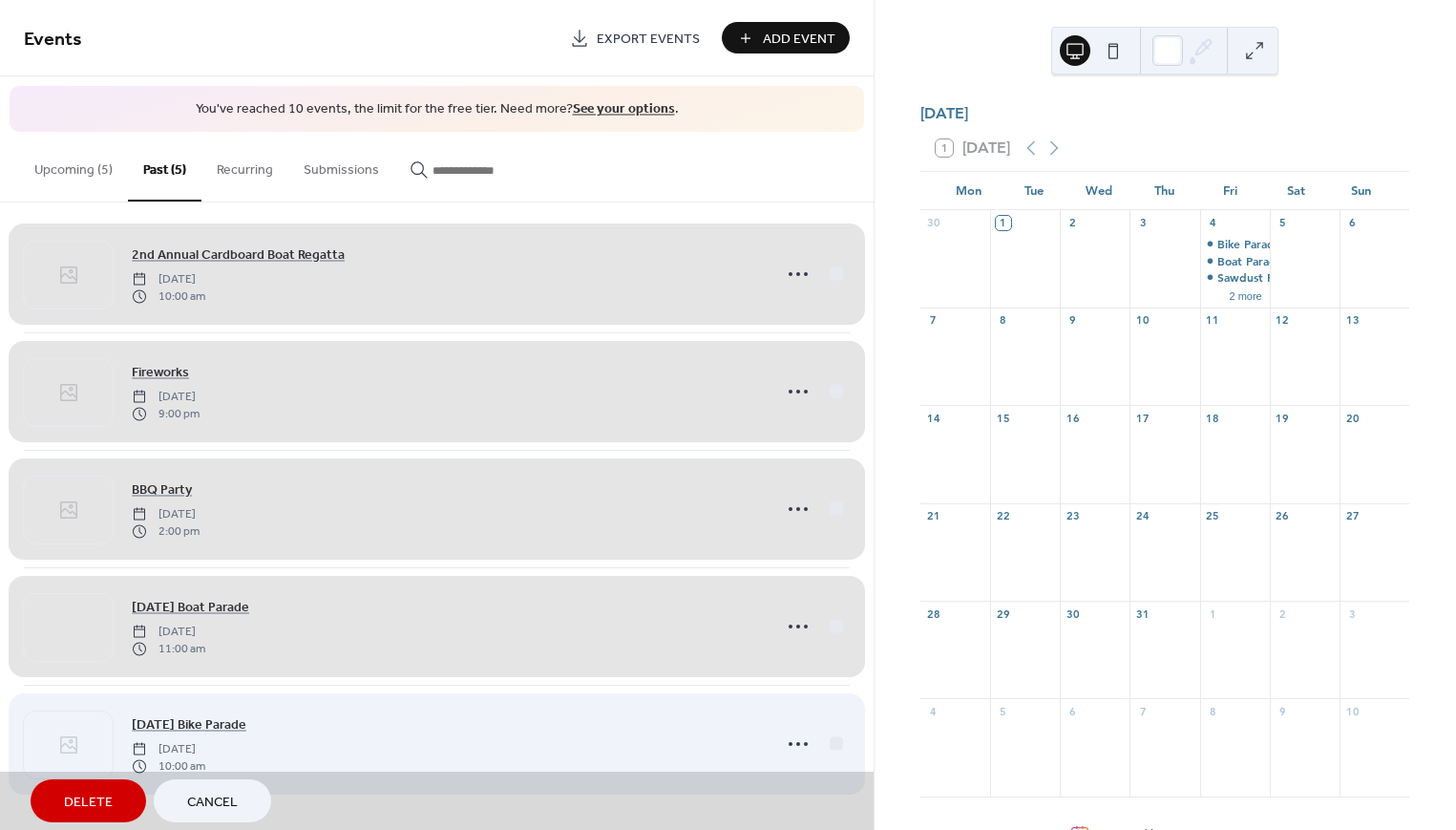 click on "4th of July Bike Parade Tuesday, July 4, 2023 10:00 am" at bounding box center (436, 744) 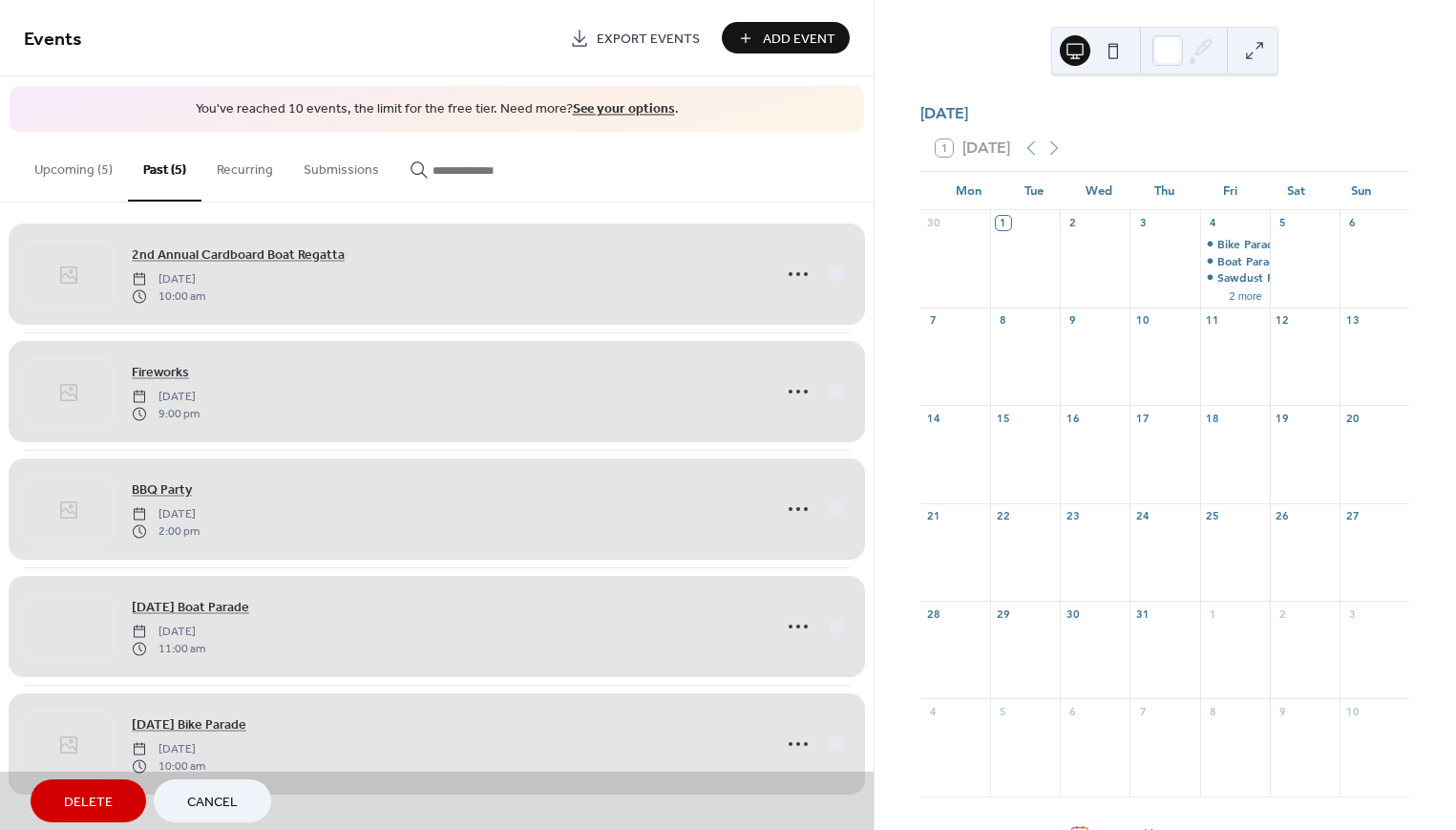 click on "Delete" at bounding box center [88, 802] 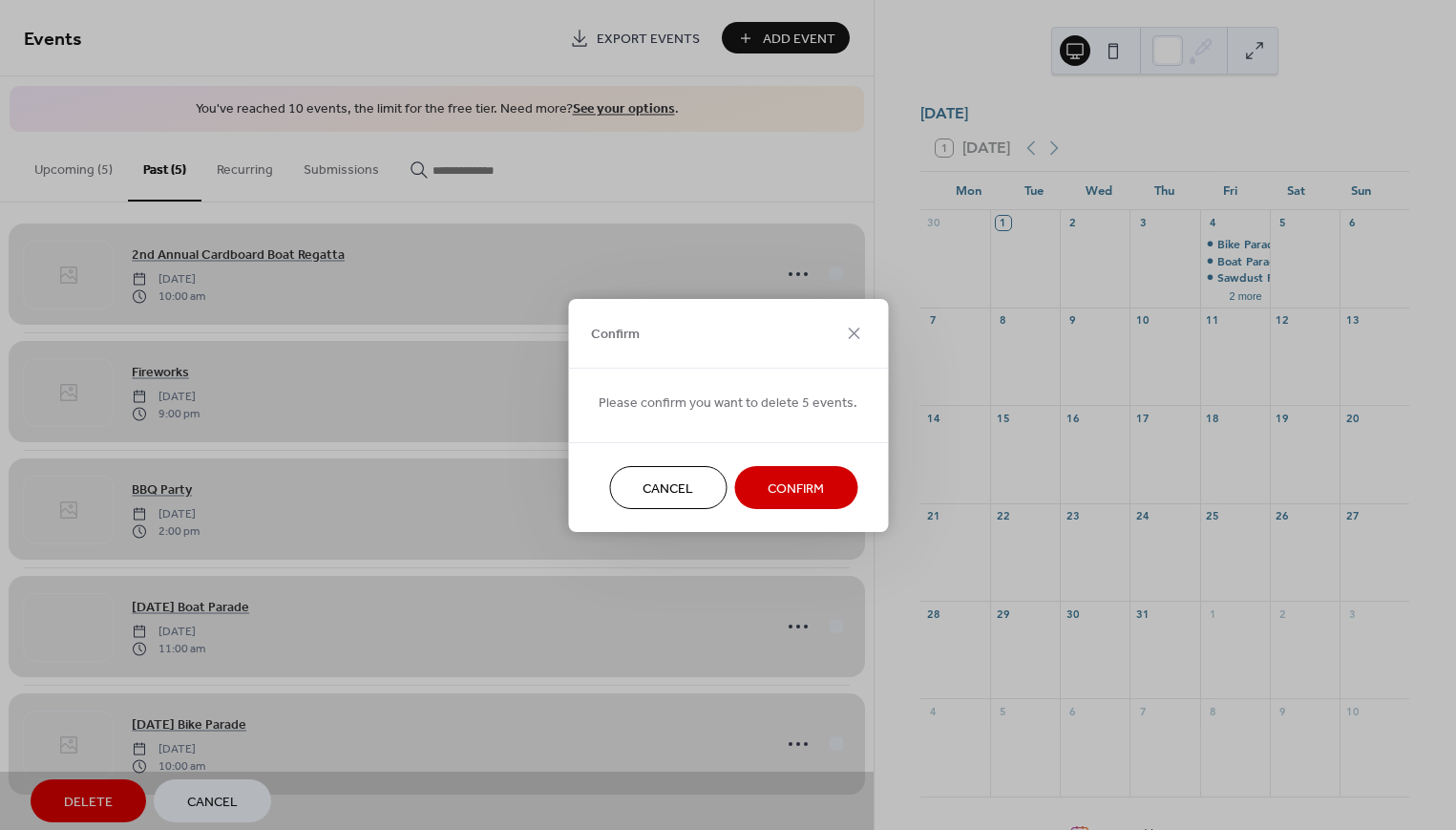 click on "Confirm" at bounding box center [795, 488] 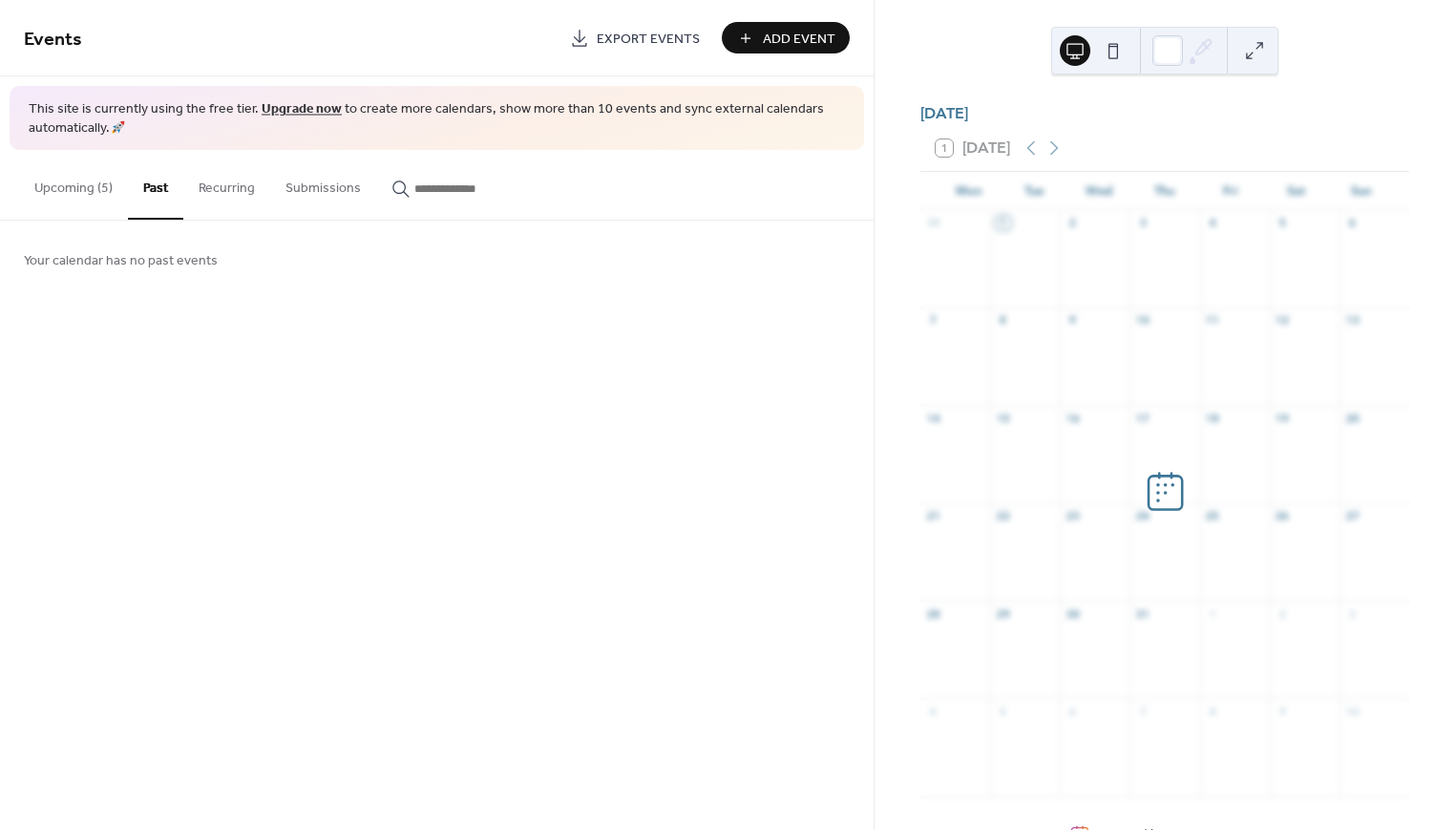 scroll, scrollTop: 0, scrollLeft: 0, axis: both 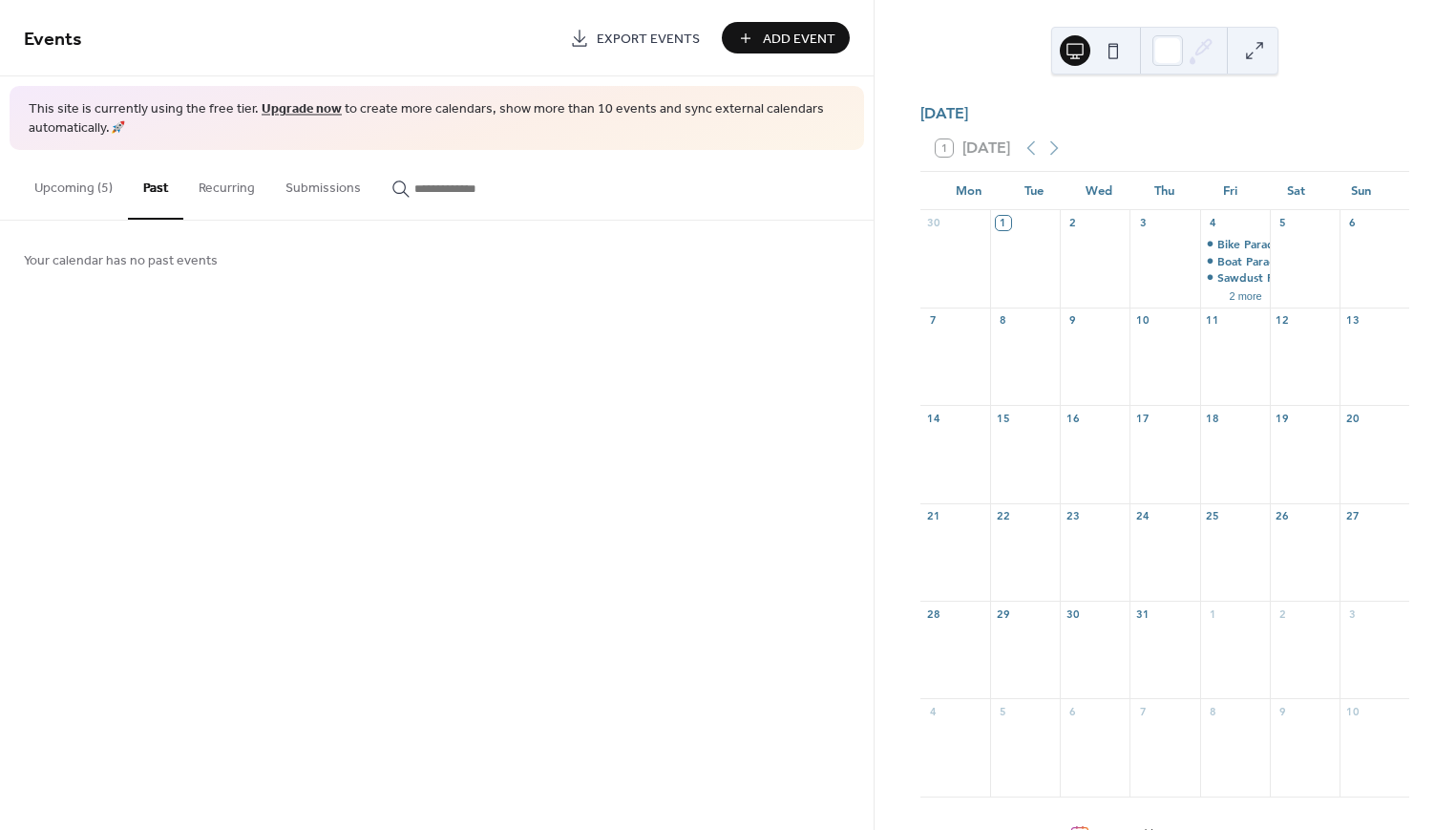 click on "Upcoming  (5)" at bounding box center [74, 183] 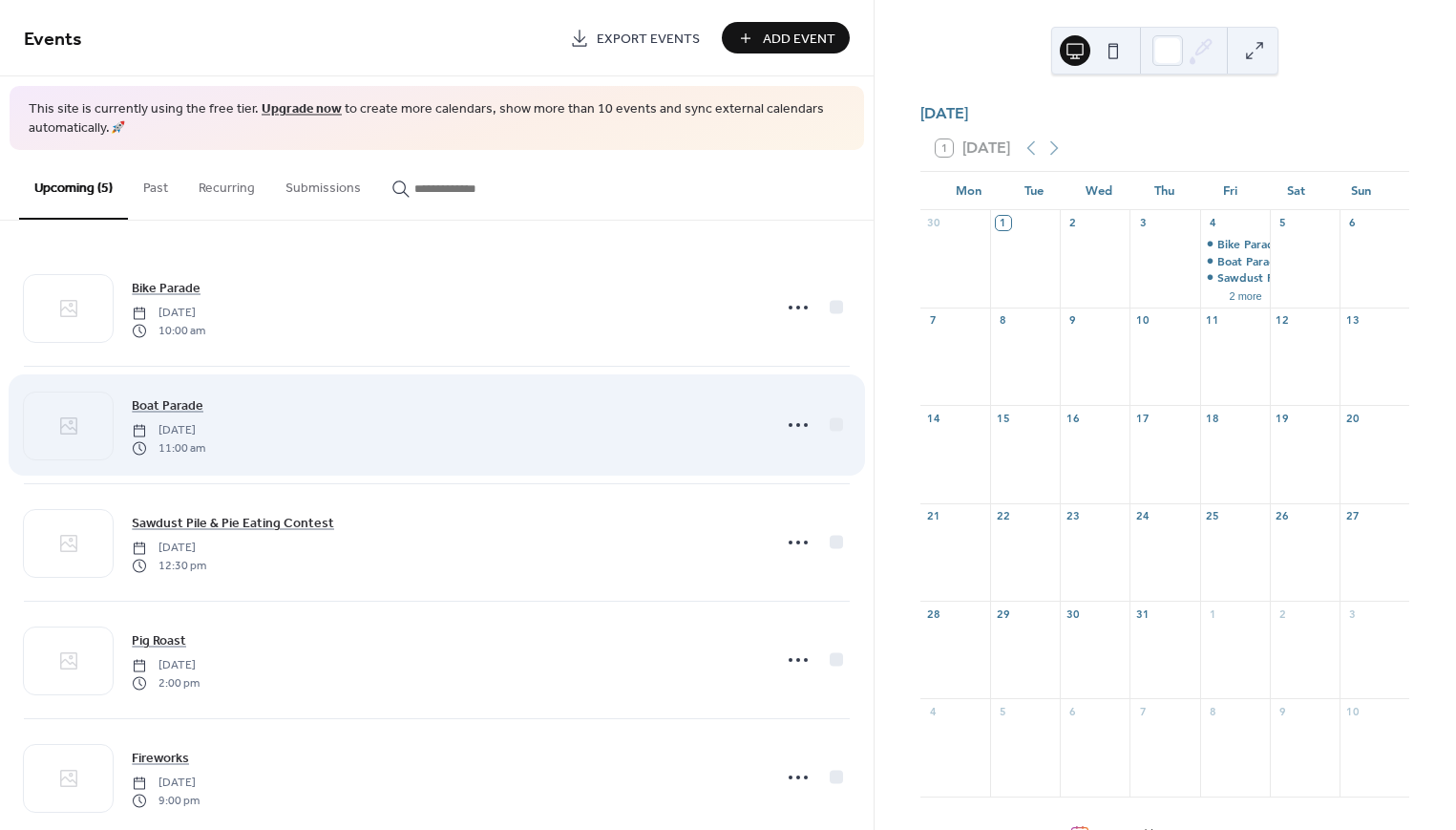 scroll, scrollTop: 0, scrollLeft: 0, axis: both 